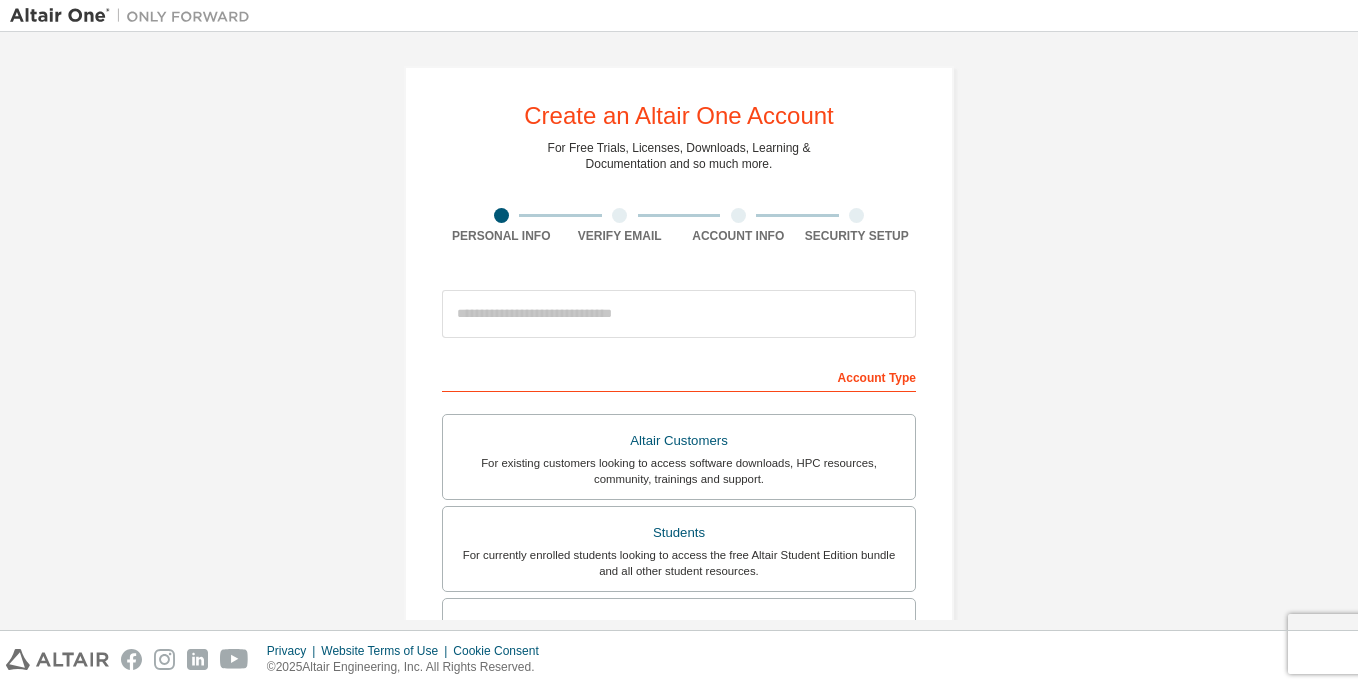 scroll, scrollTop: 0, scrollLeft: 0, axis: both 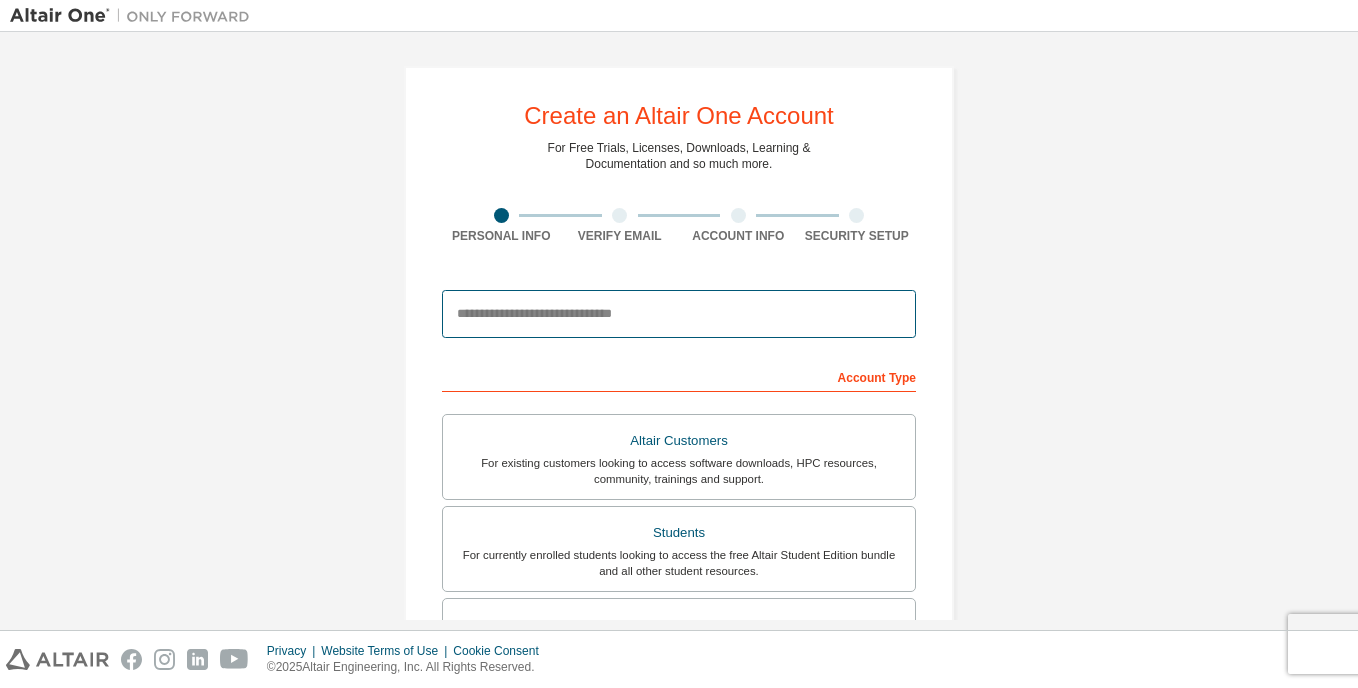click at bounding box center (679, 314) 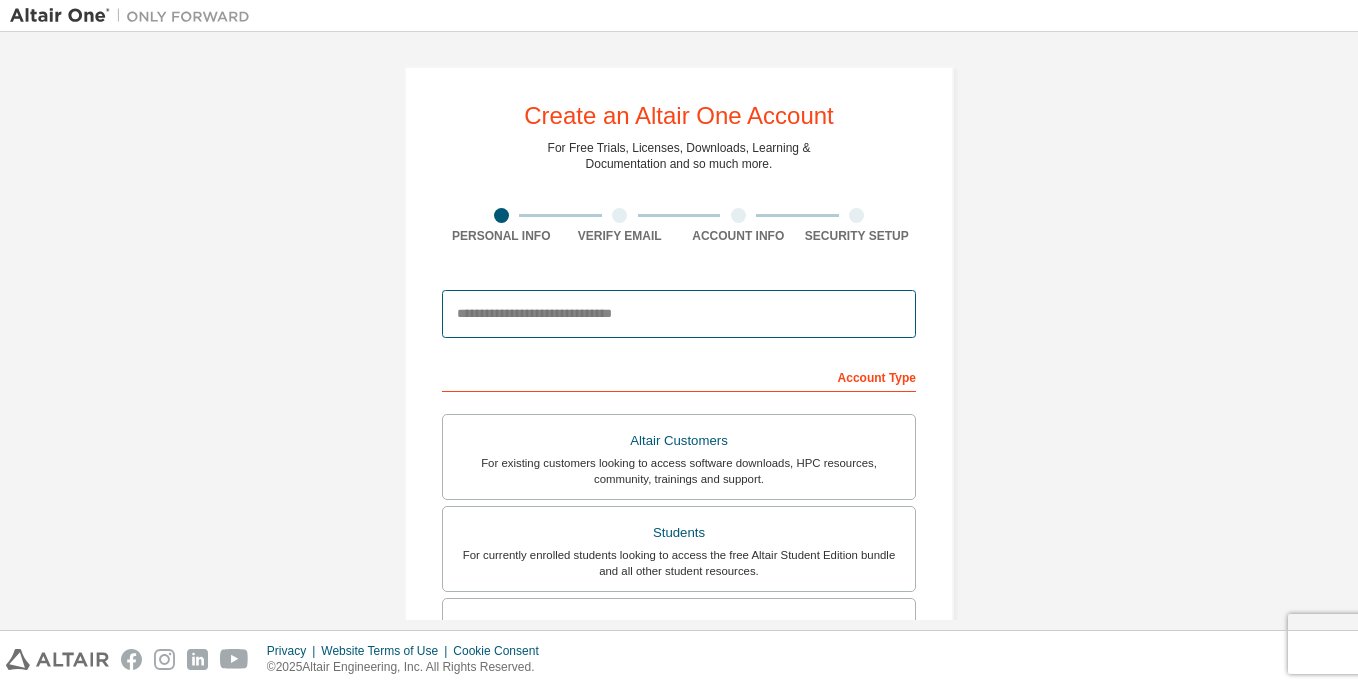 type on "**********" 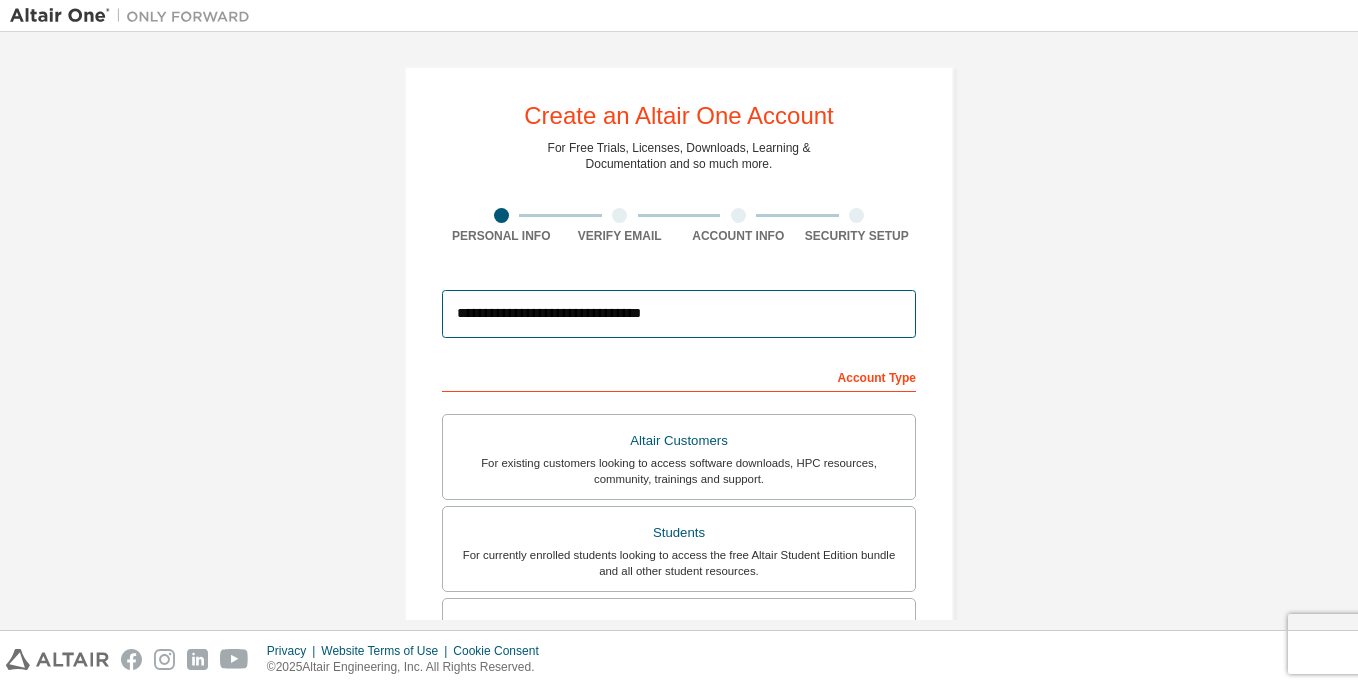 type on "**********" 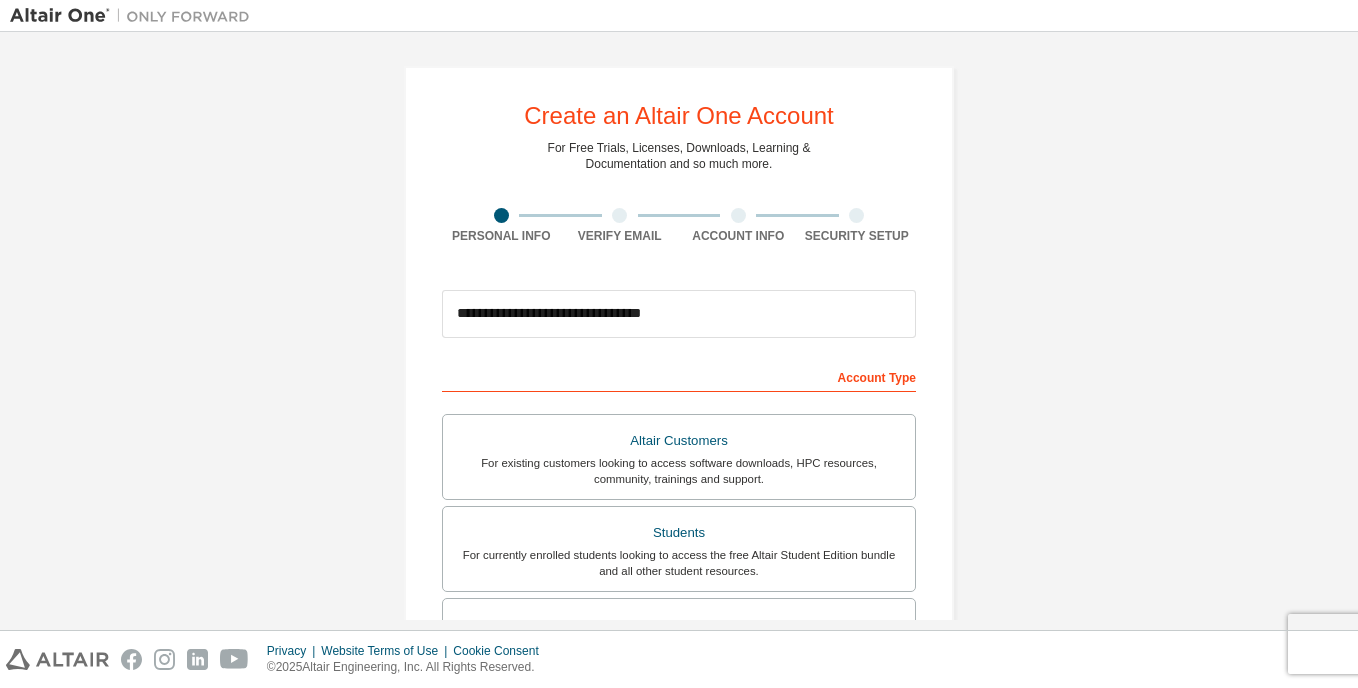 type on "**********" 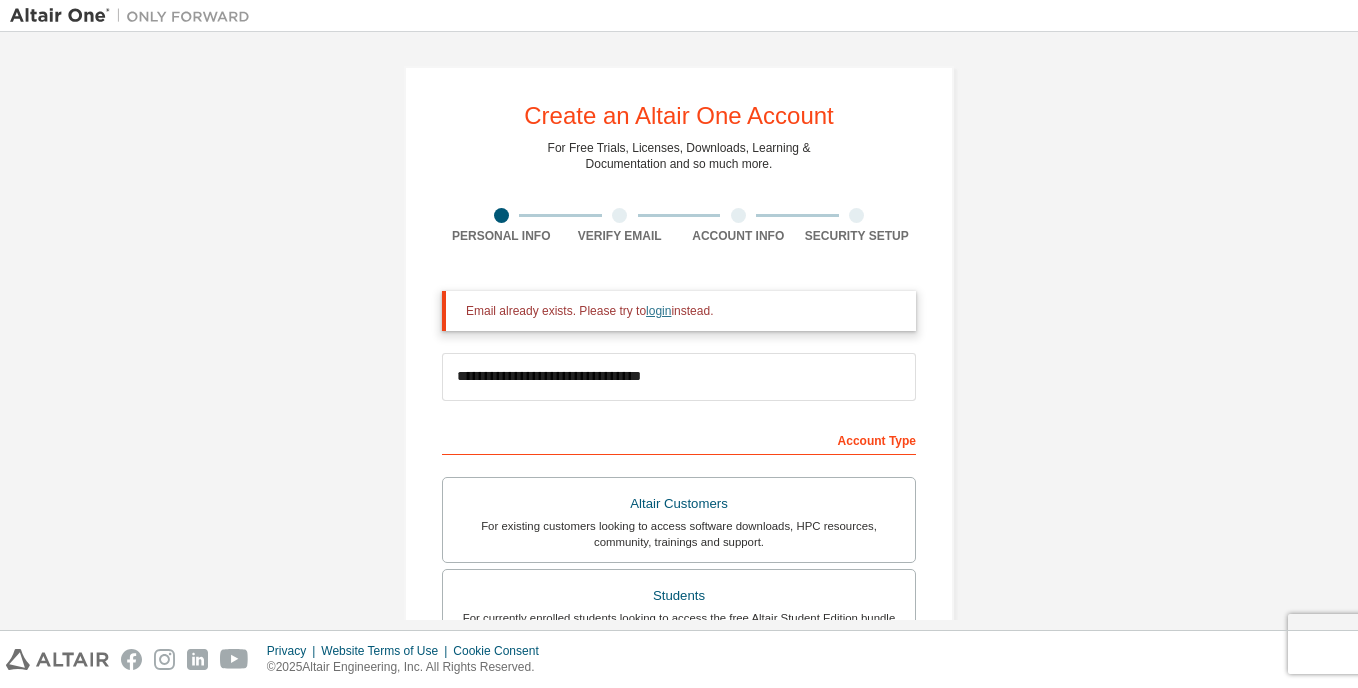 click on "login" at bounding box center [658, 311] 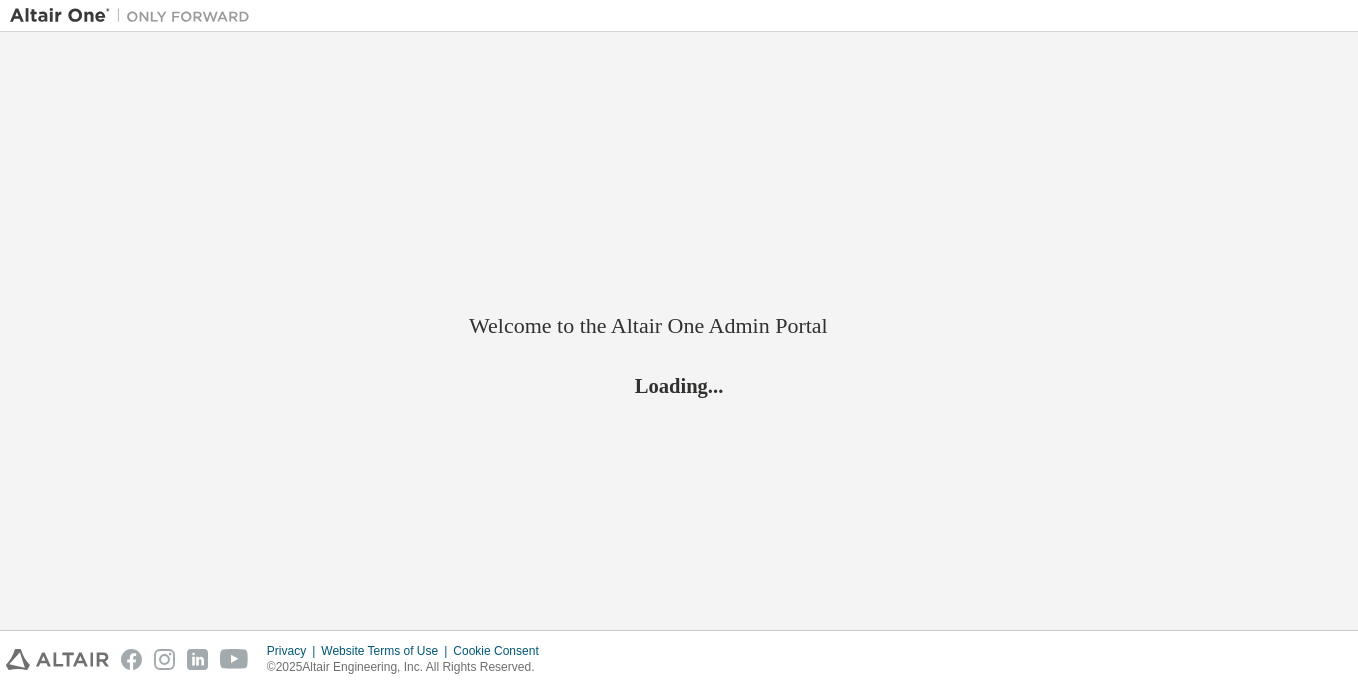 scroll, scrollTop: 0, scrollLeft: 0, axis: both 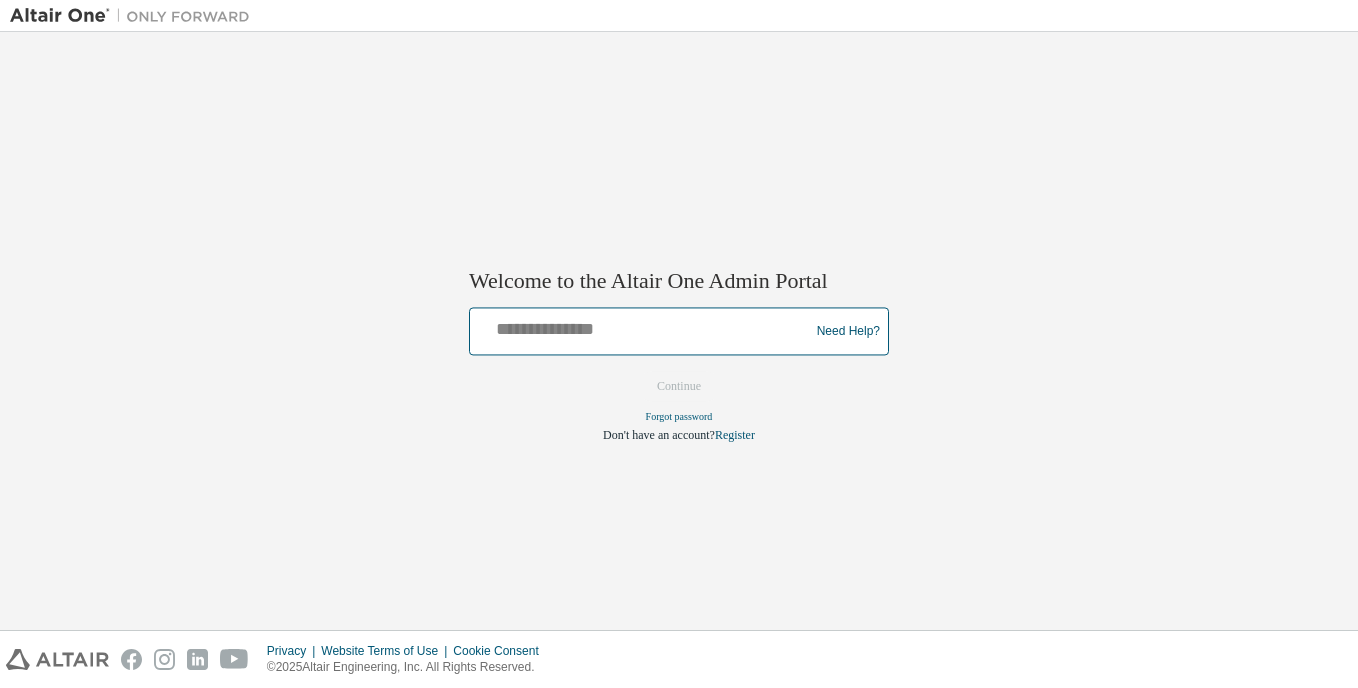 click at bounding box center (642, 327) 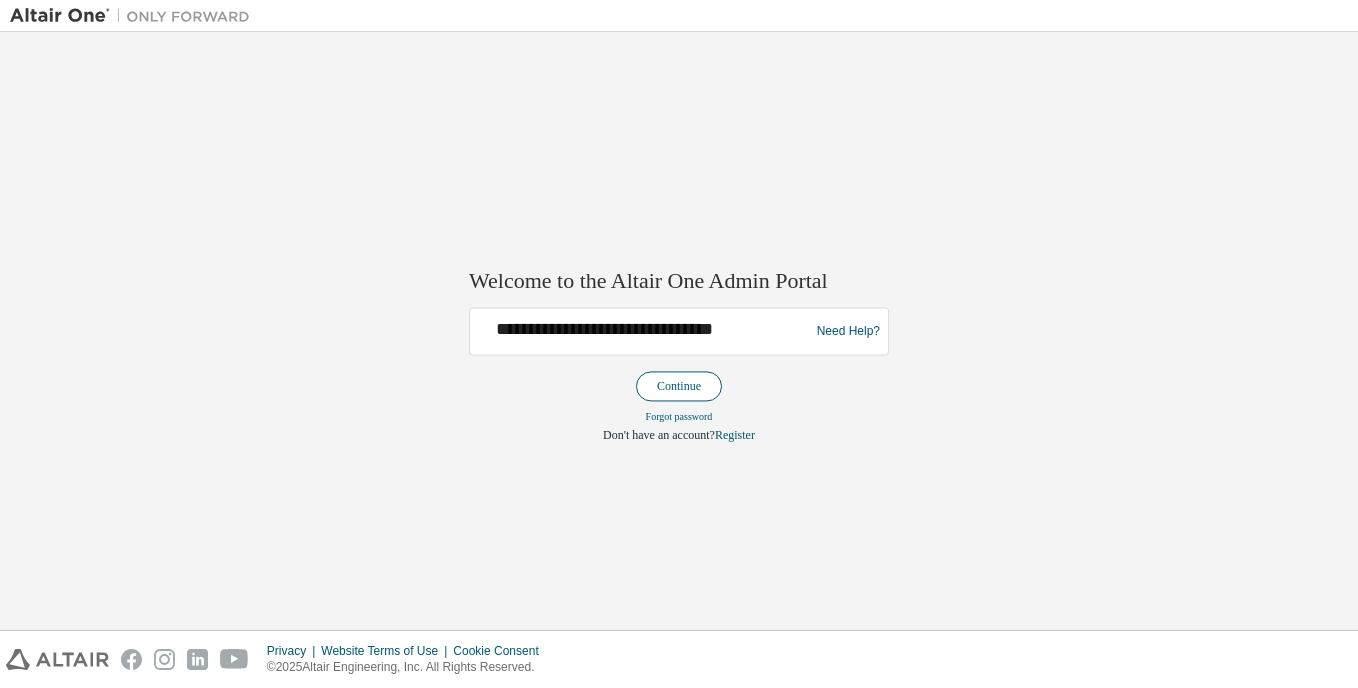 click on "Continue" at bounding box center (679, 387) 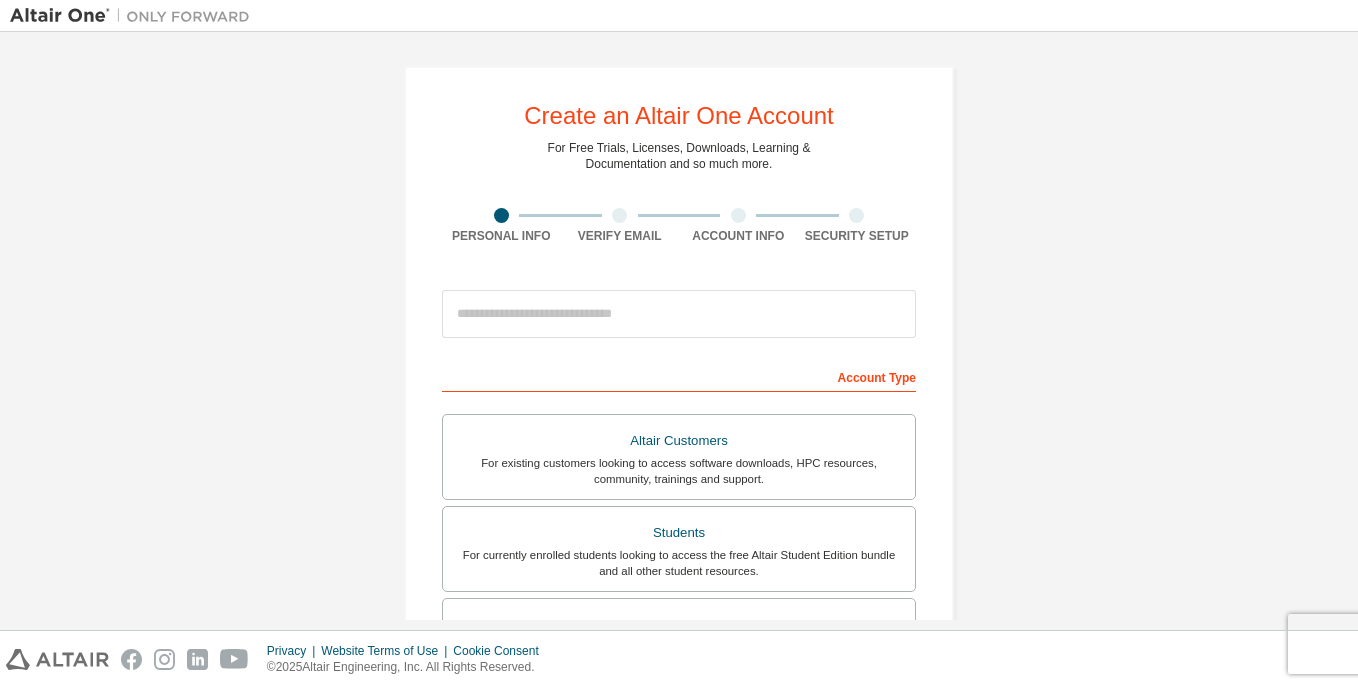scroll, scrollTop: 0, scrollLeft: 0, axis: both 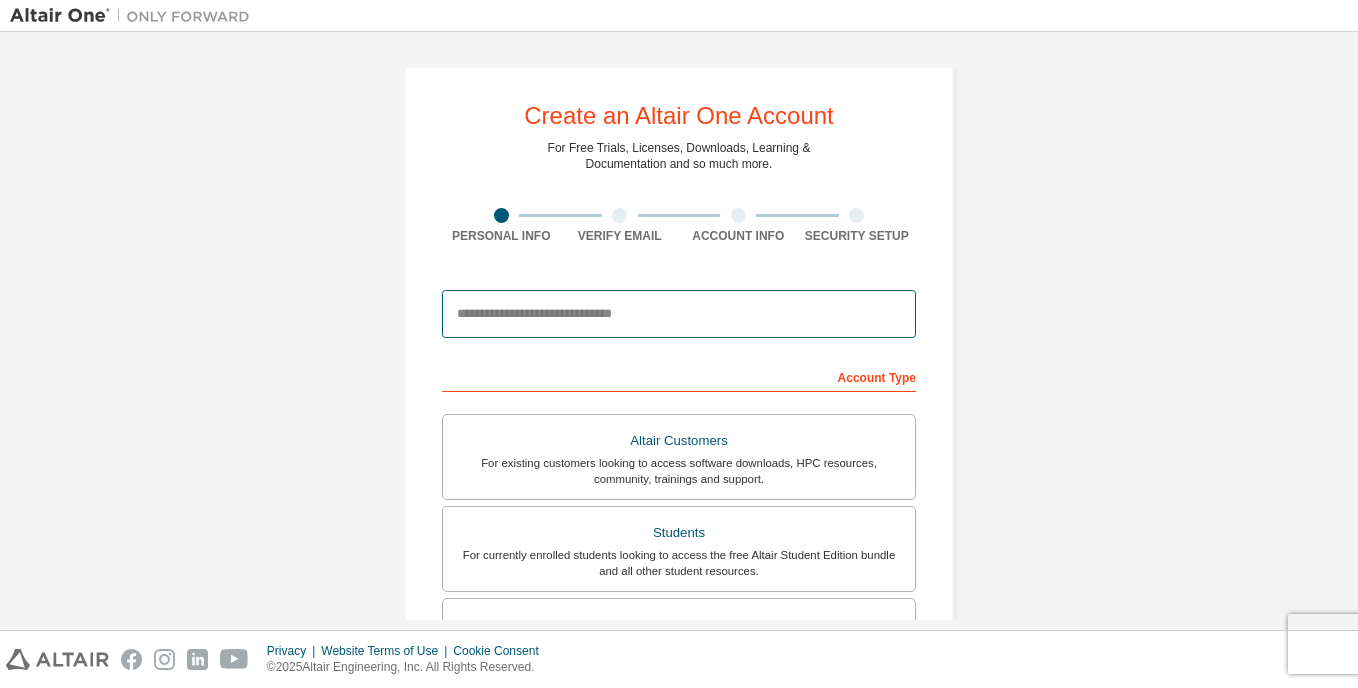 click at bounding box center (679, 314) 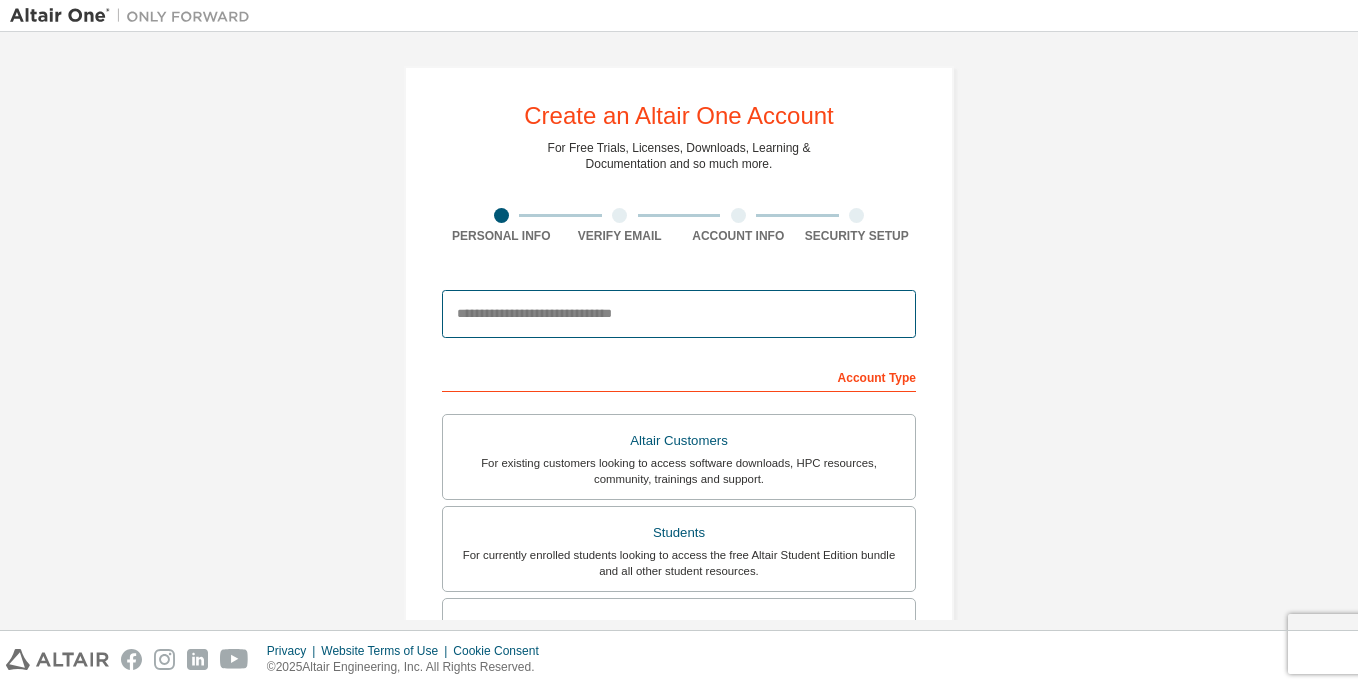 type on "**********" 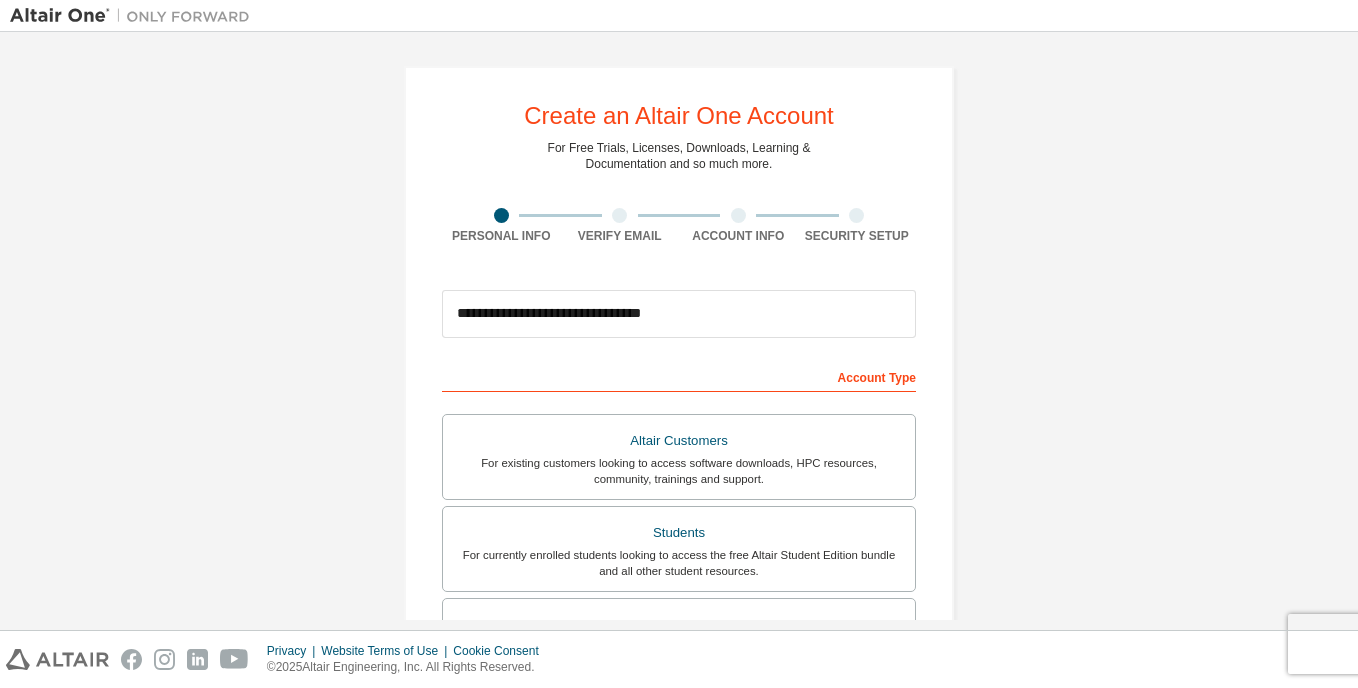 type on "**********" 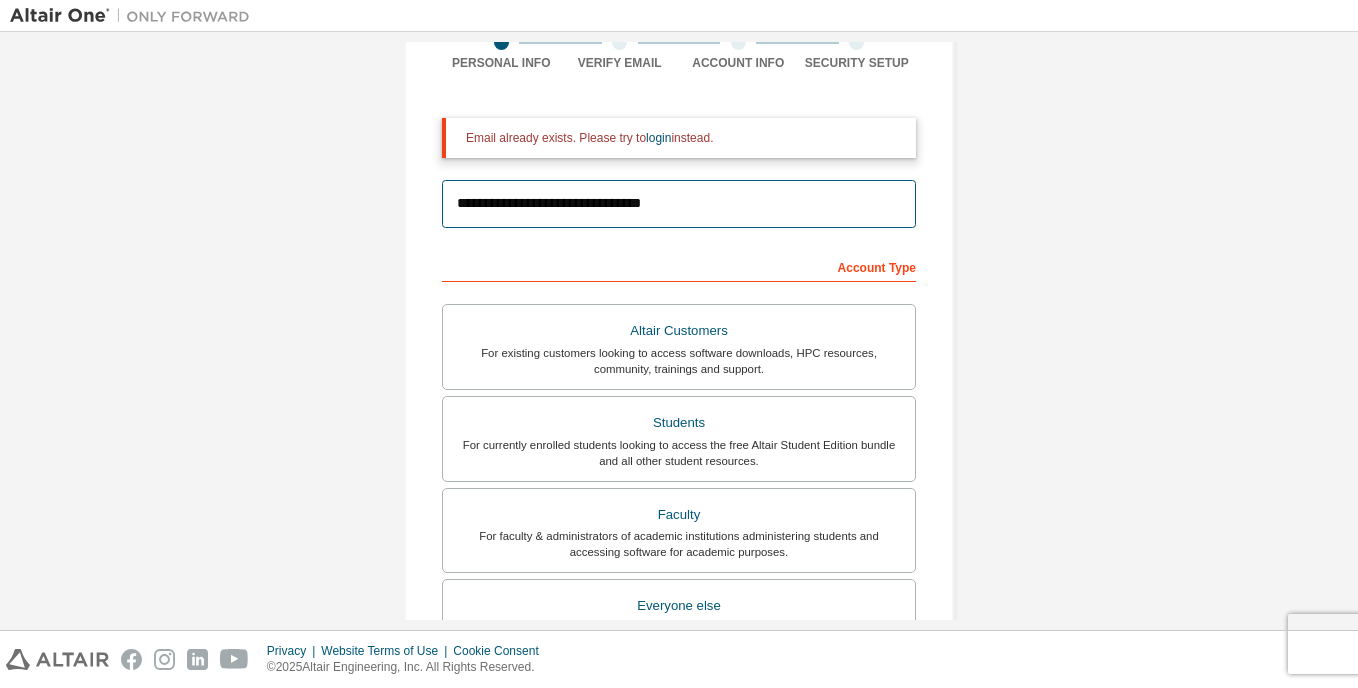 scroll, scrollTop: 175, scrollLeft: 0, axis: vertical 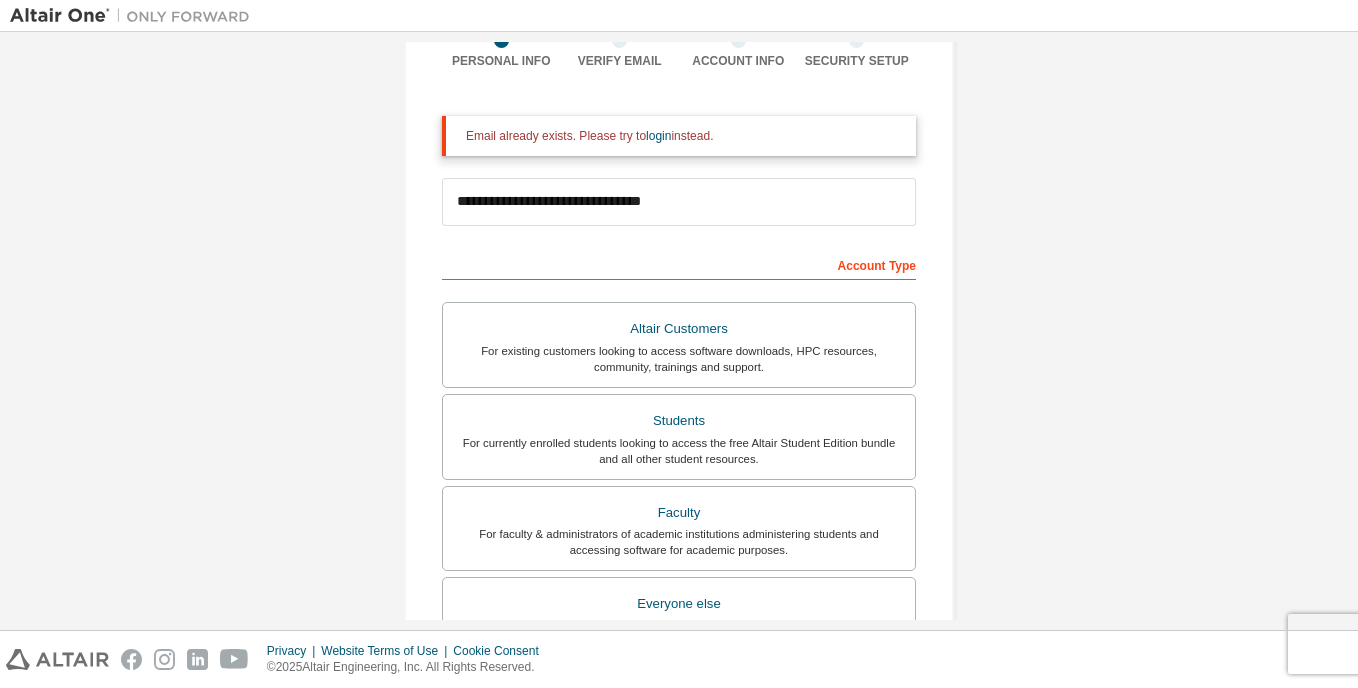 click on "Students" at bounding box center [679, 421] 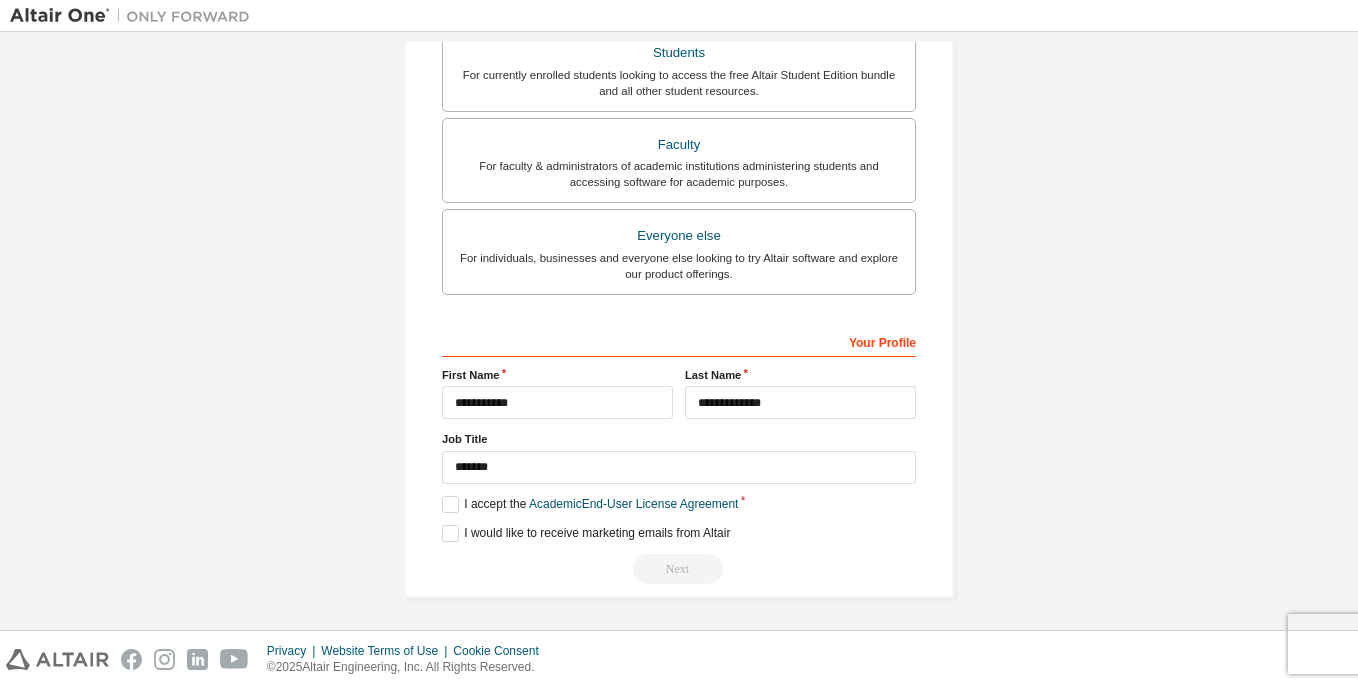 scroll, scrollTop: 545, scrollLeft: 0, axis: vertical 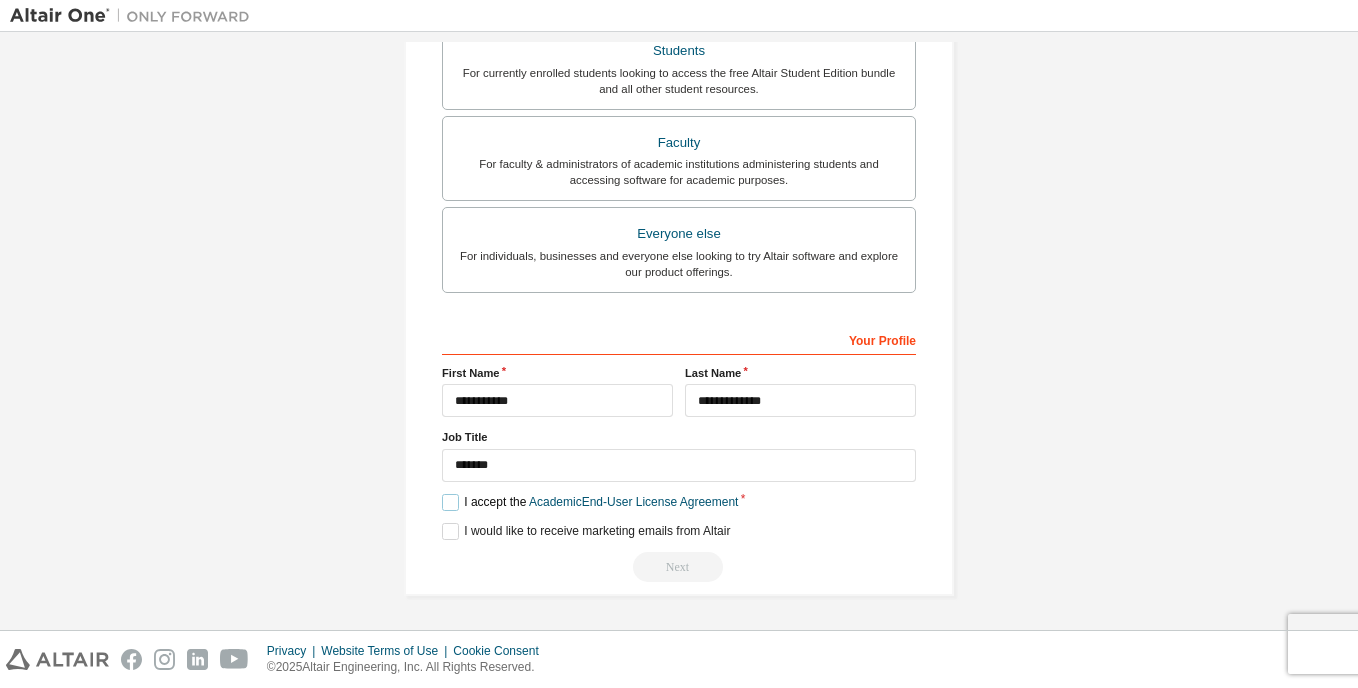 click on "I accept the   Academic   End-User License Agreement" at bounding box center (590, 502) 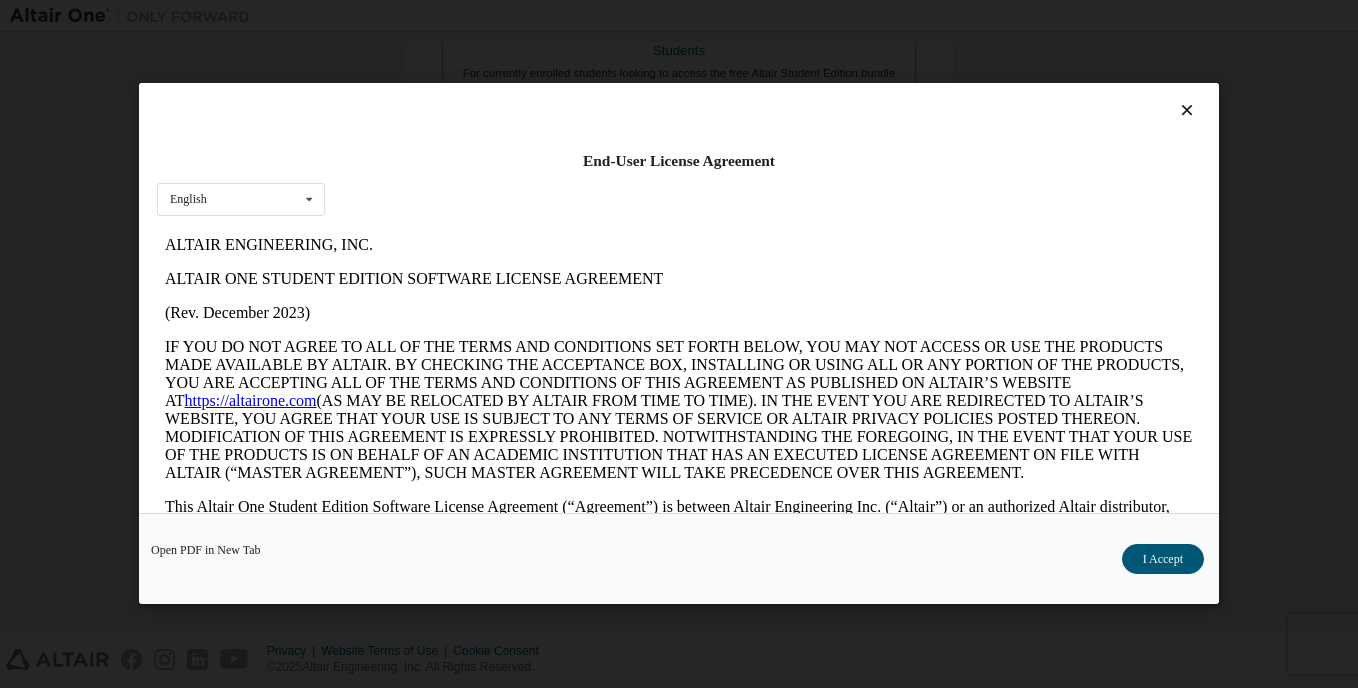scroll, scrollTop: 0, scrollLeft: 0, axis: both 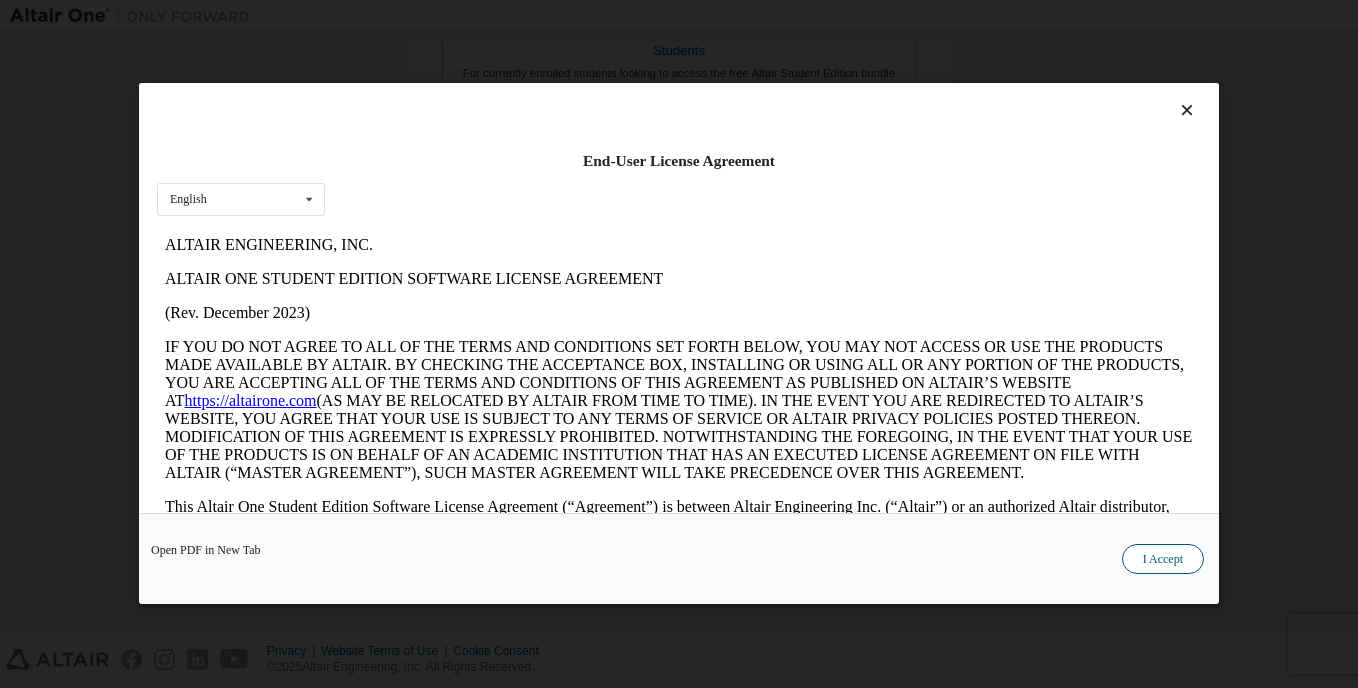click on "I Accept" at bounding box center (1163, 560) 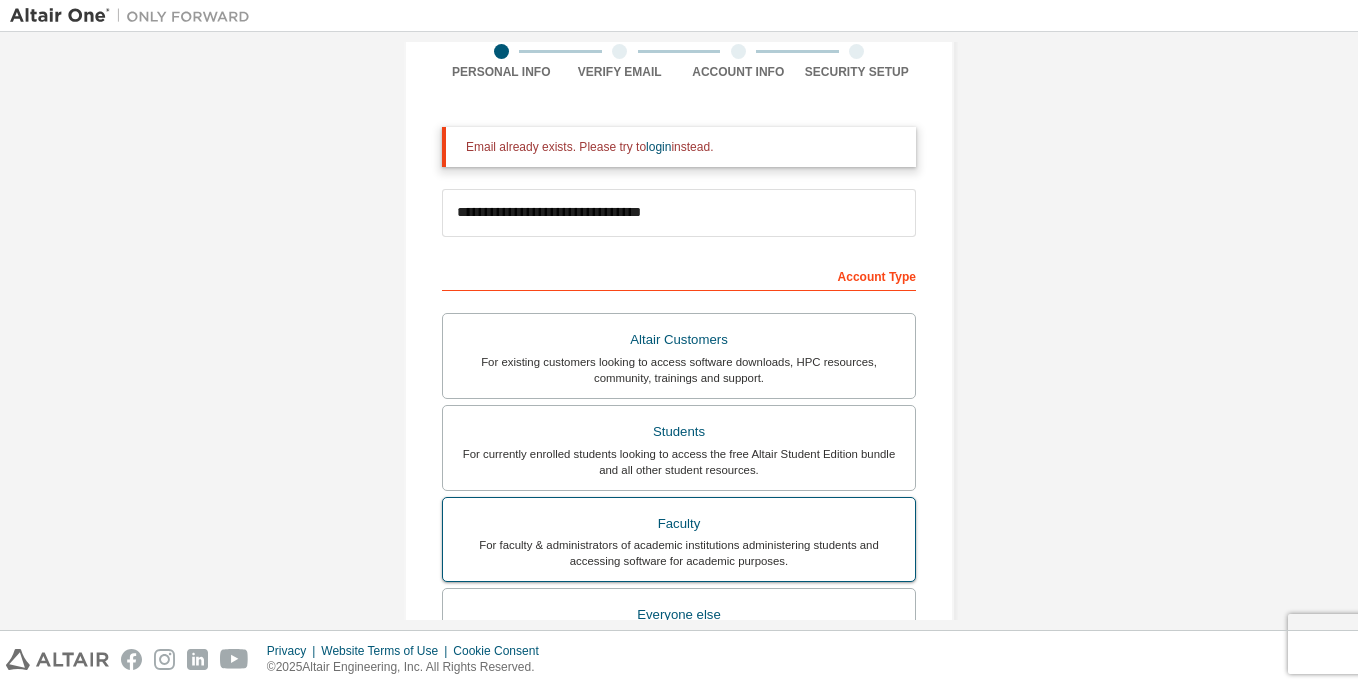 scroll, scrollTop: 0, scrollLeft: 0, axis: both 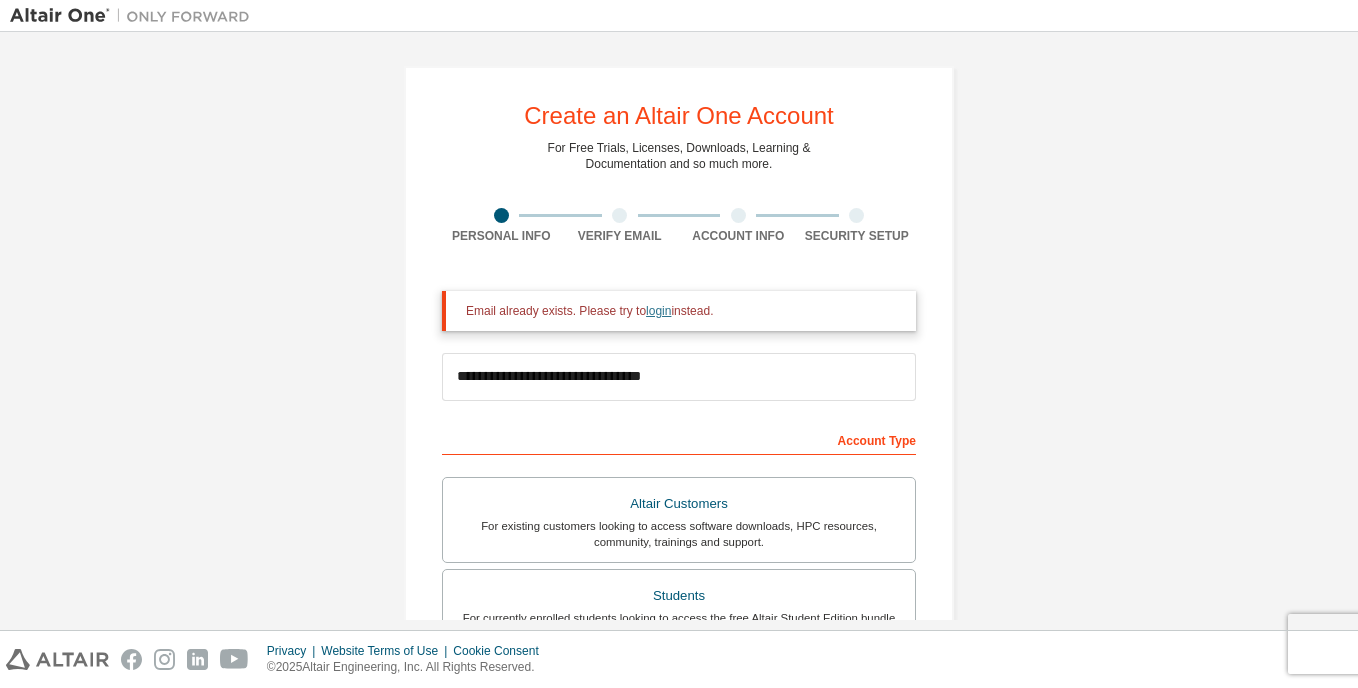 click on "login" at bounding box center (658, 311) 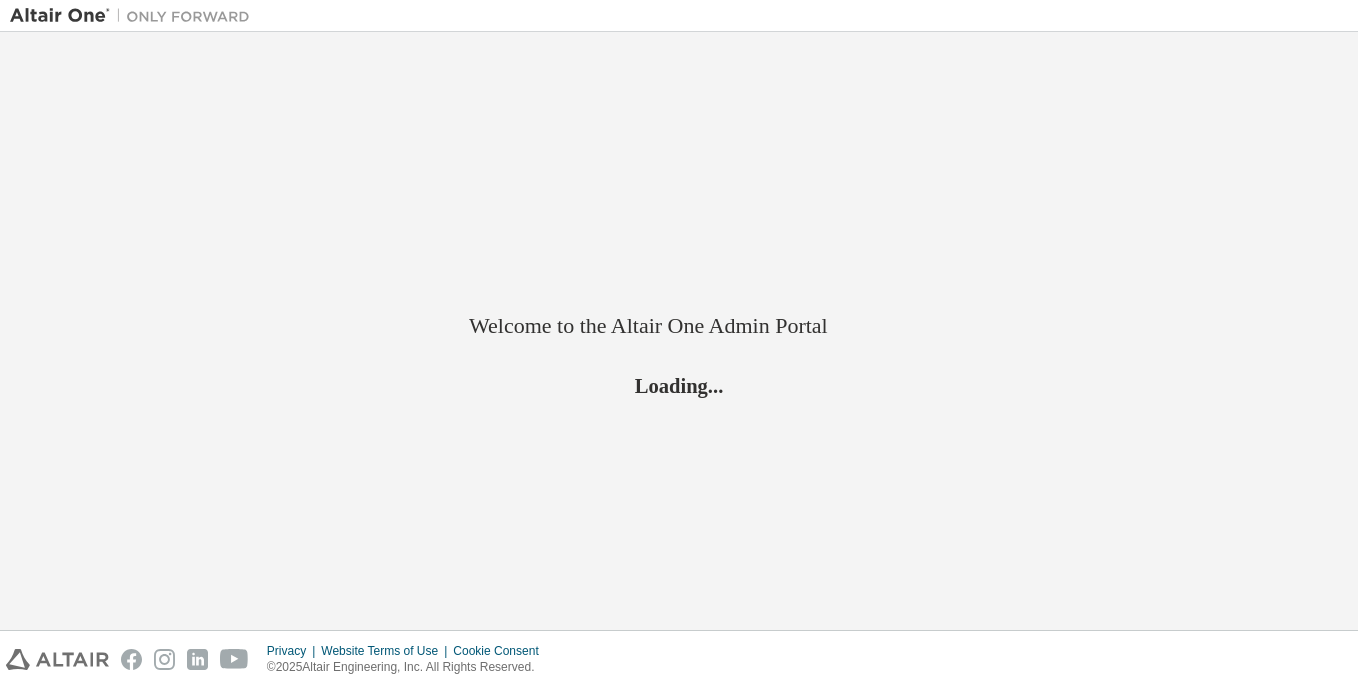 scroll, scrollTop: 0, scrollLeft: 0, axis: both 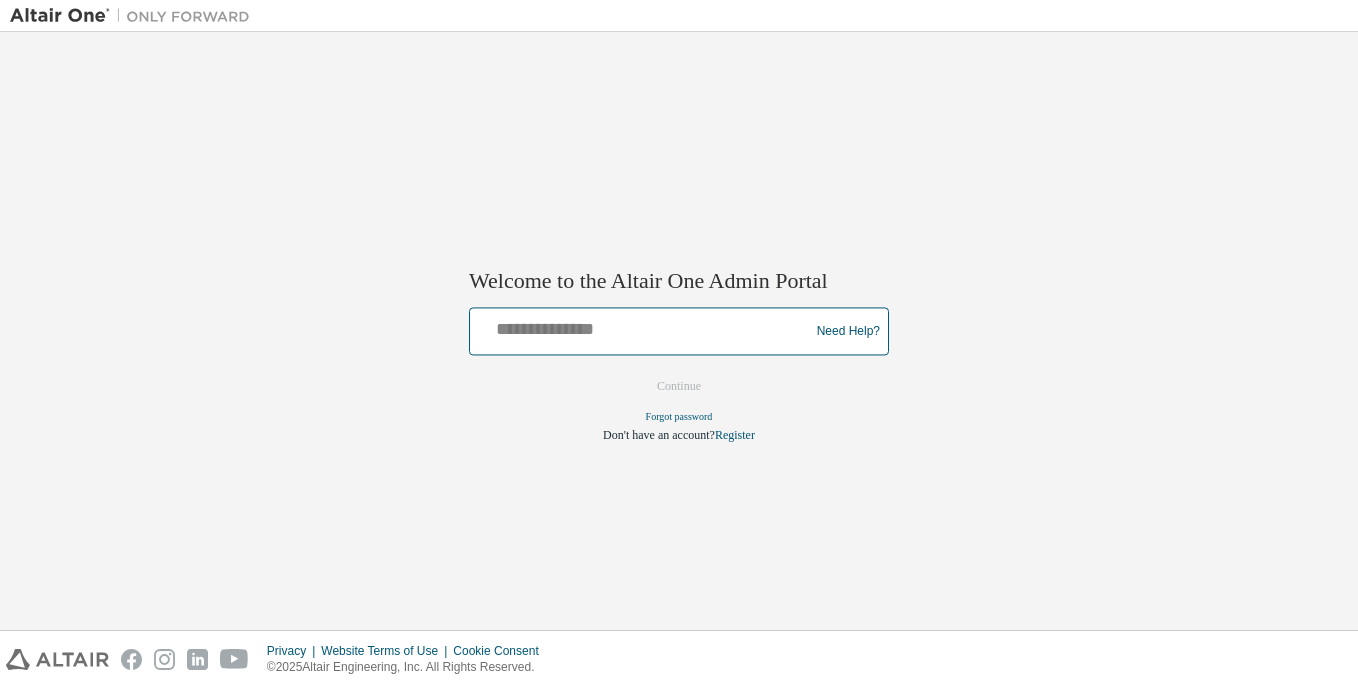 click at bounding box center (642, 327) 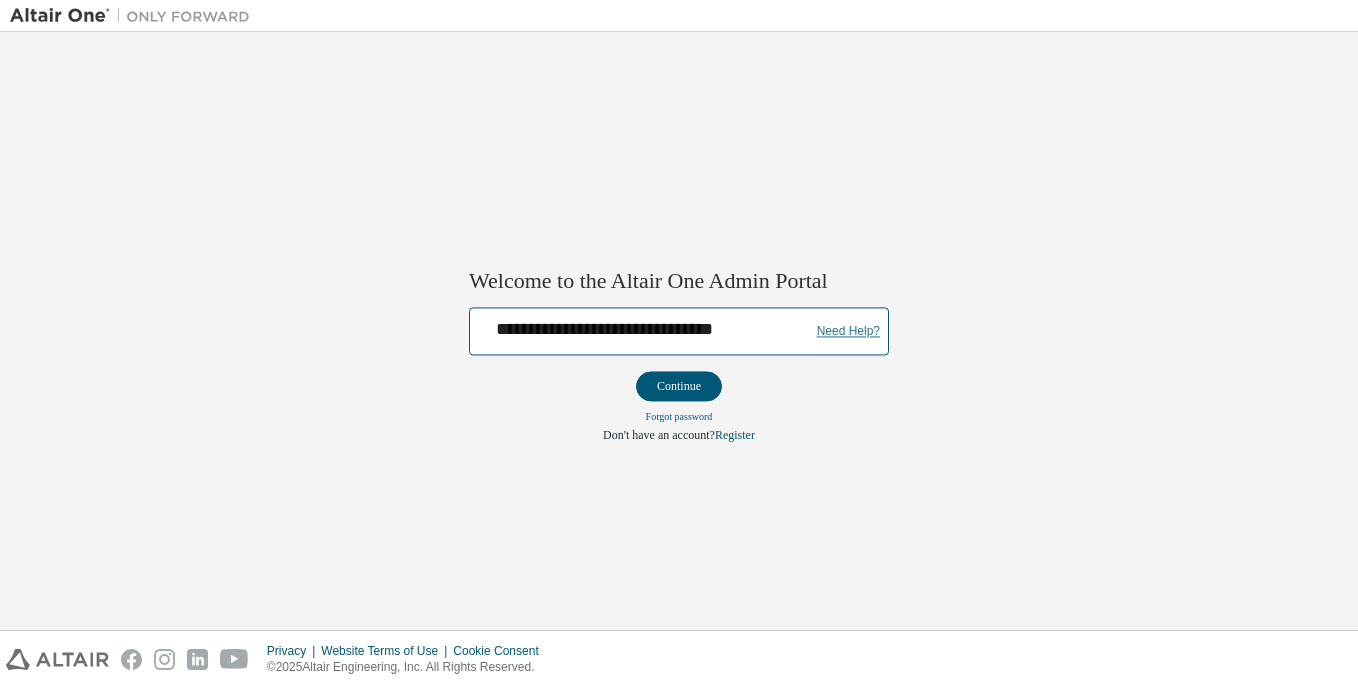 click on "Need Help?" at bounding box center (848, 331) 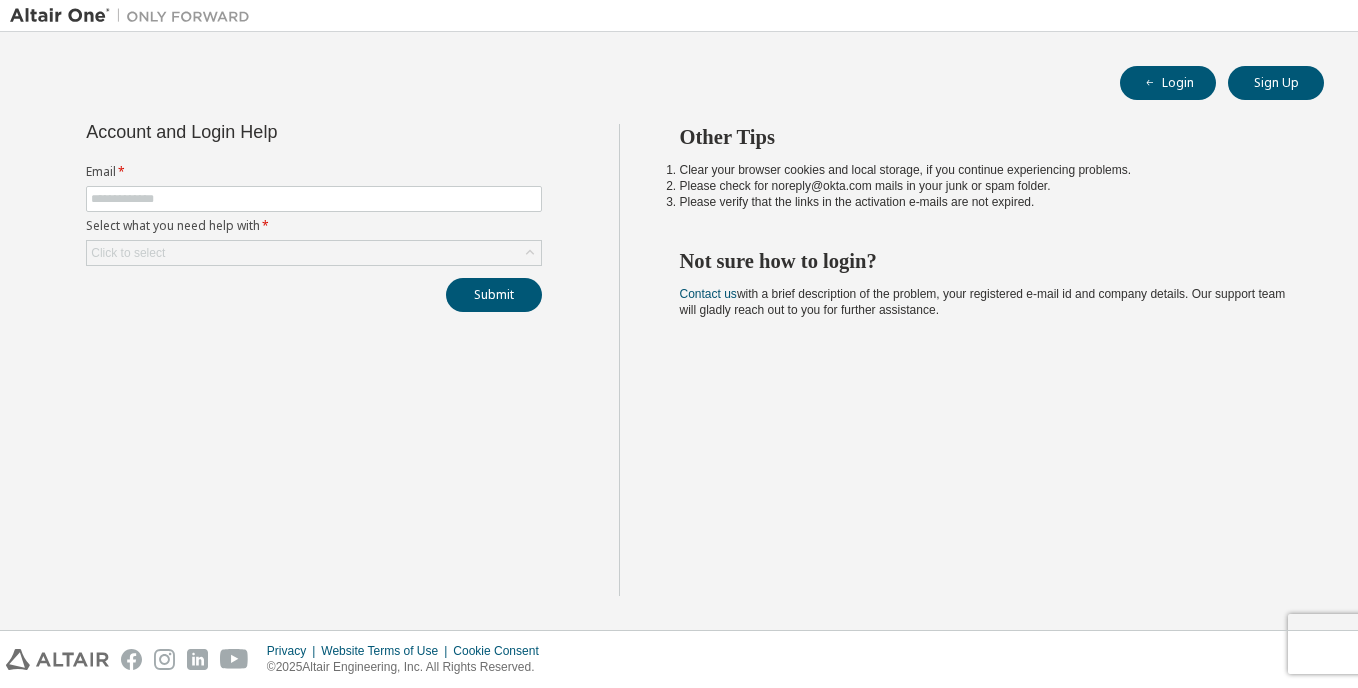 scroll, scrollTop: 0, scrollLeft: 0, axis: both 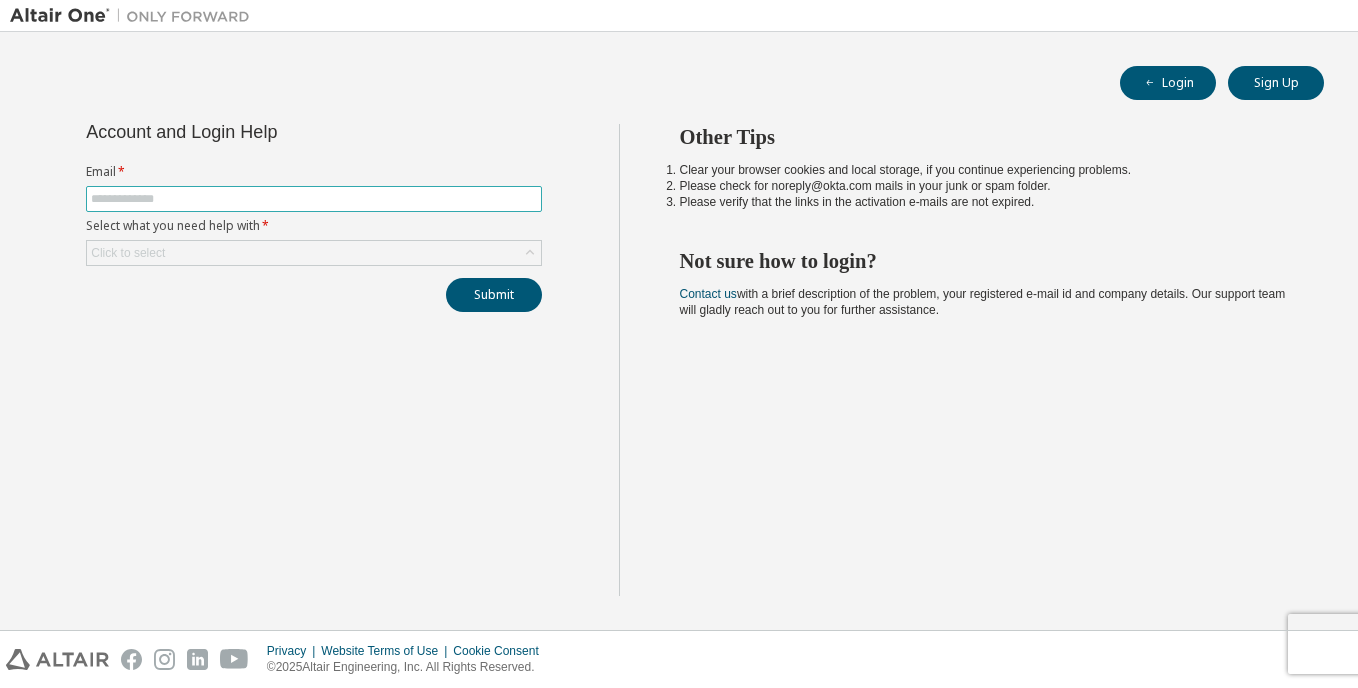 click at bounding box center [314, 199] 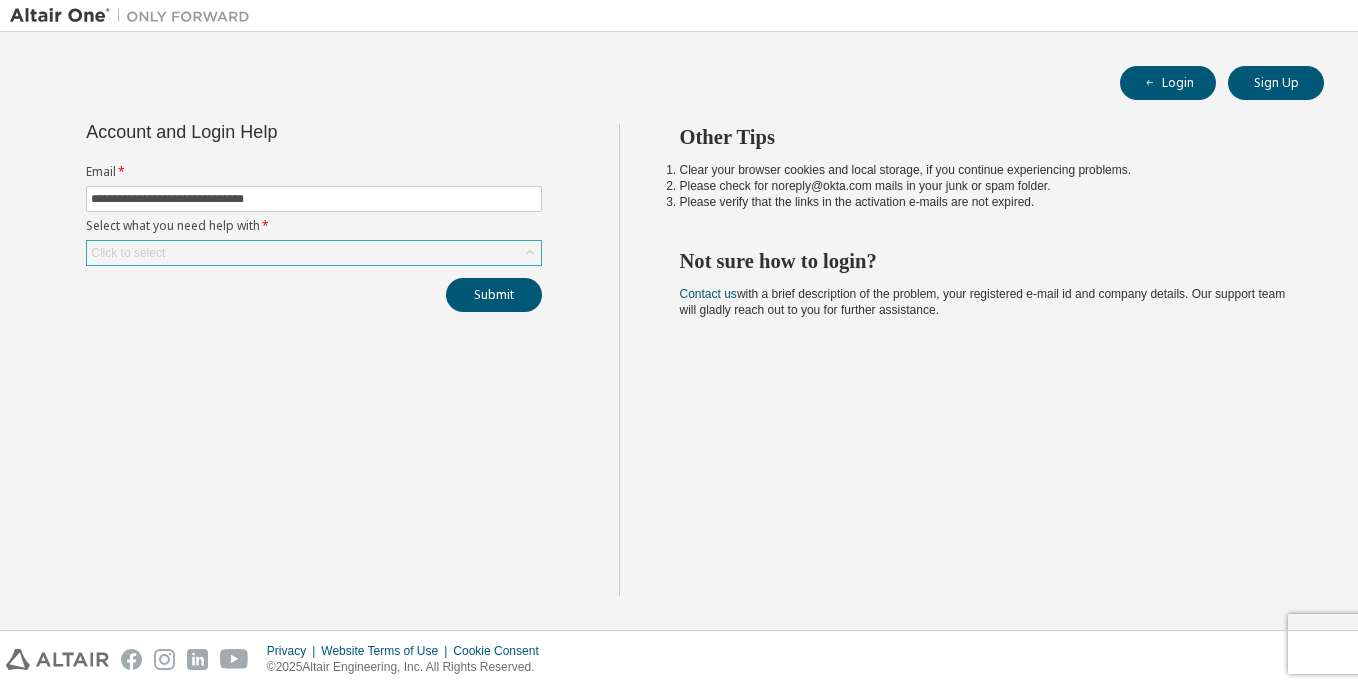 click on "Click to select" at bounding box center (314, 253) 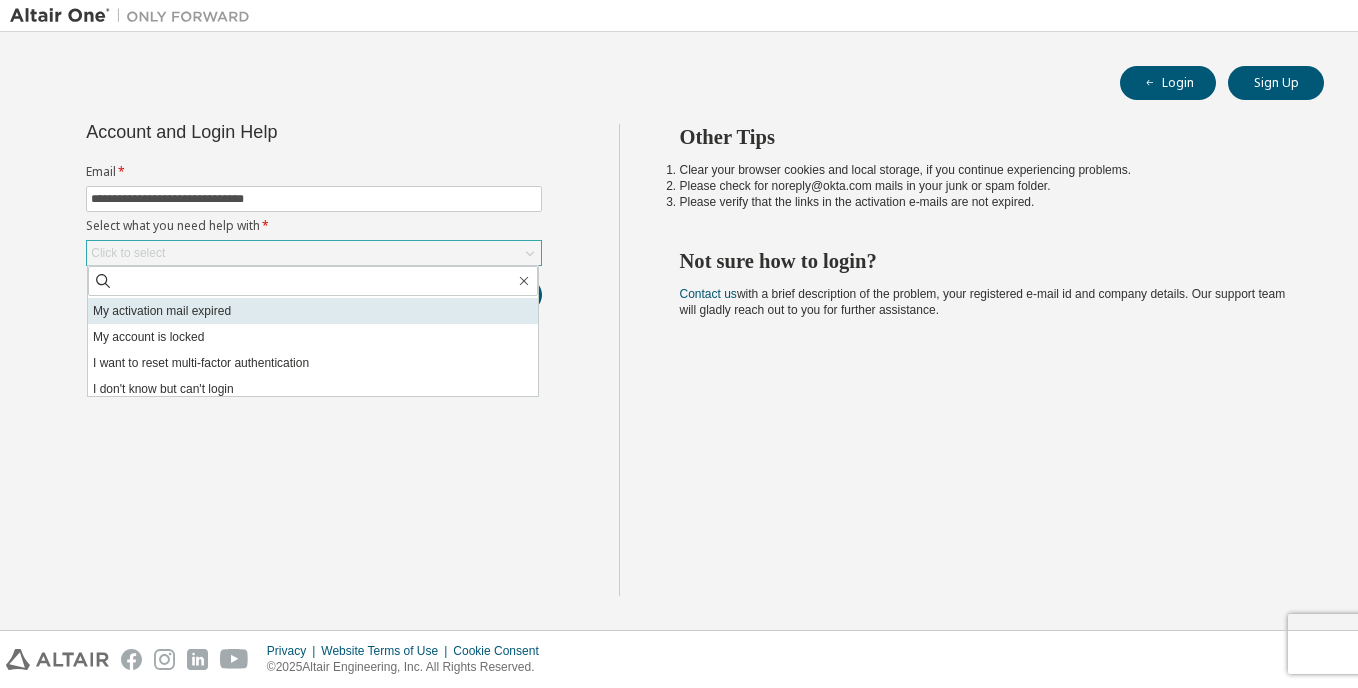 scroll, scrollTop: 56, scrollLeft: 0, axis: vertical 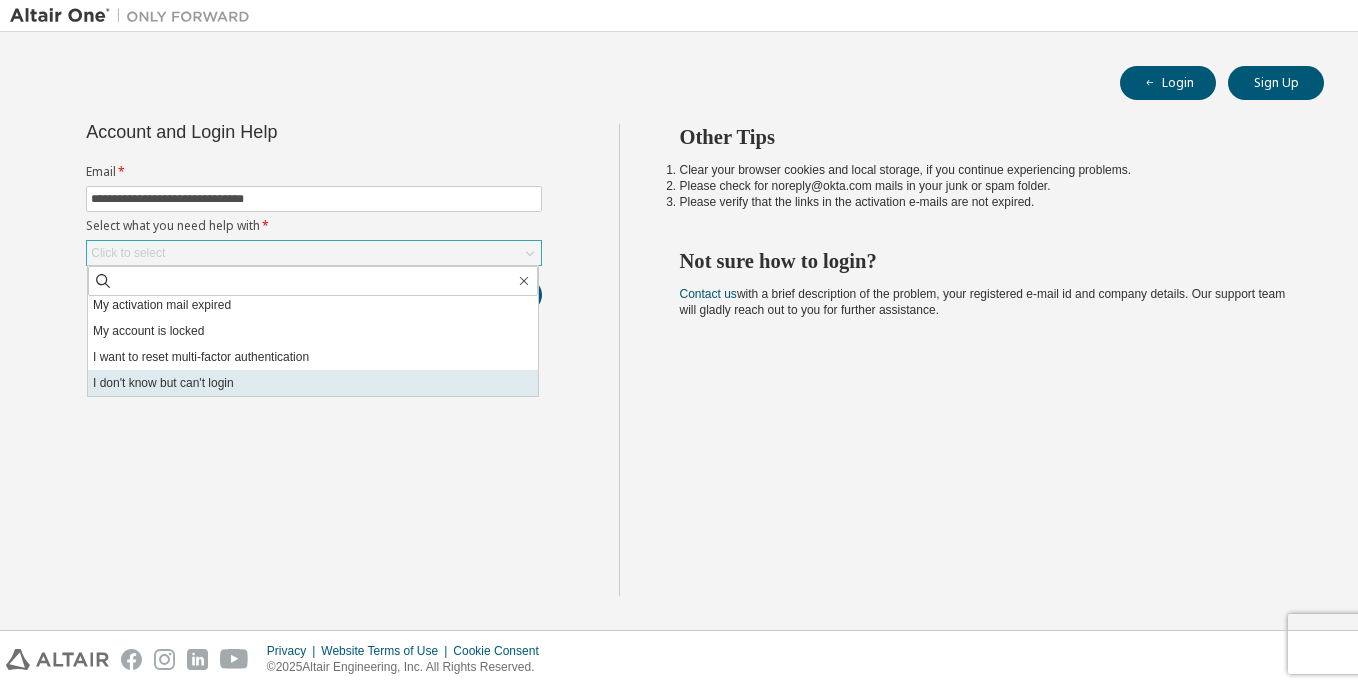 click on "I don't know but can't login" at bounding box center [313, 383] 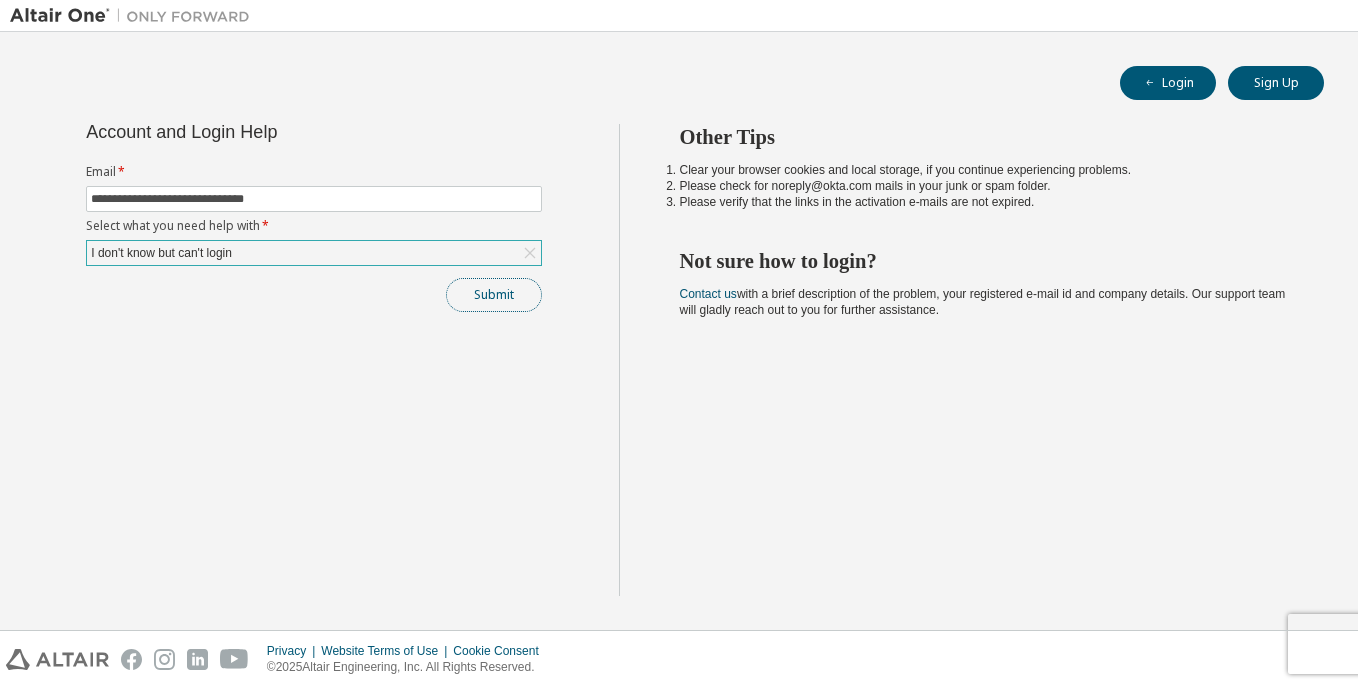 click on "Submit" at bounding box center [494, 295] 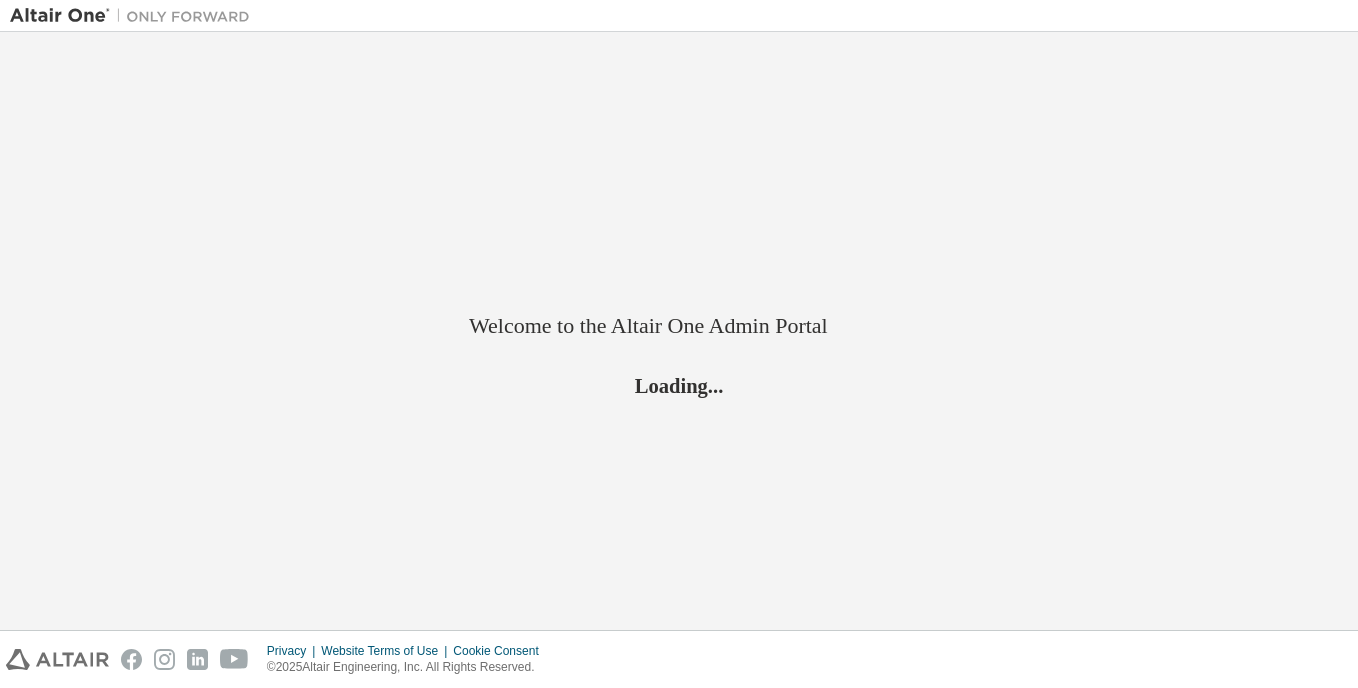 scroll, scrollTop: 0, scrollLeft: 0, axis: both 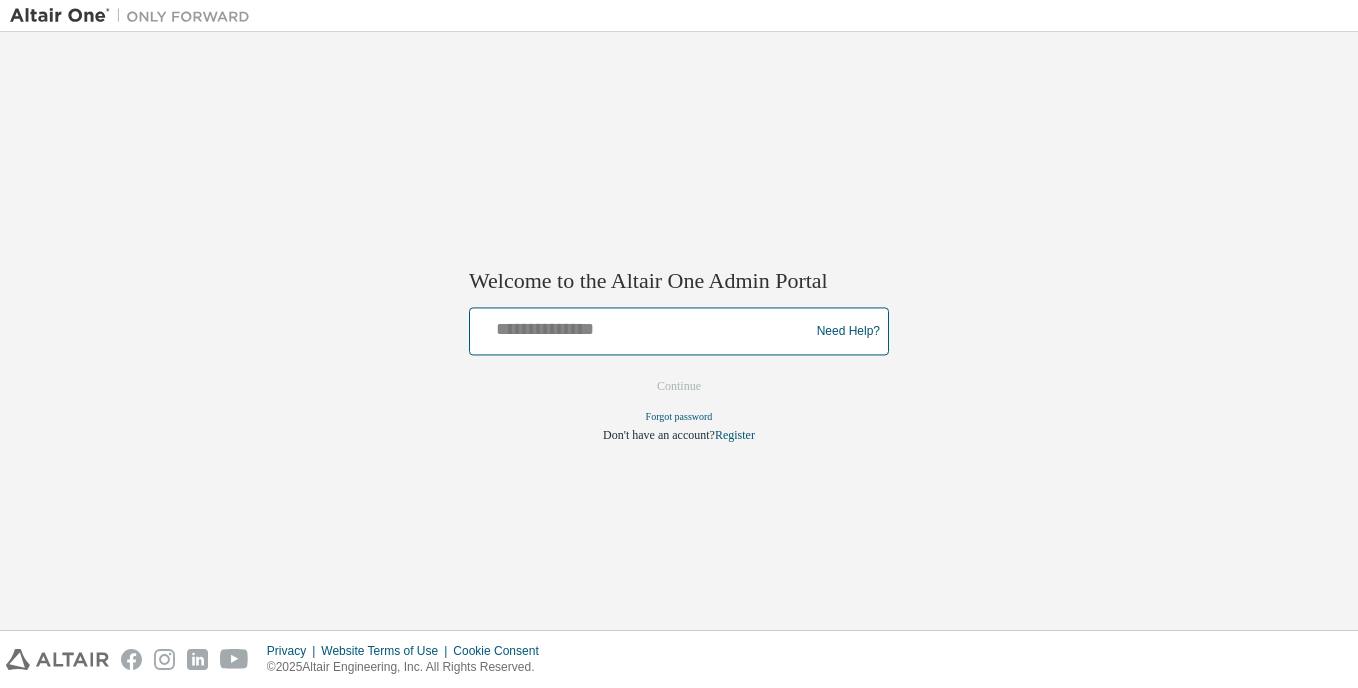 click at bounding box center [642, 327] 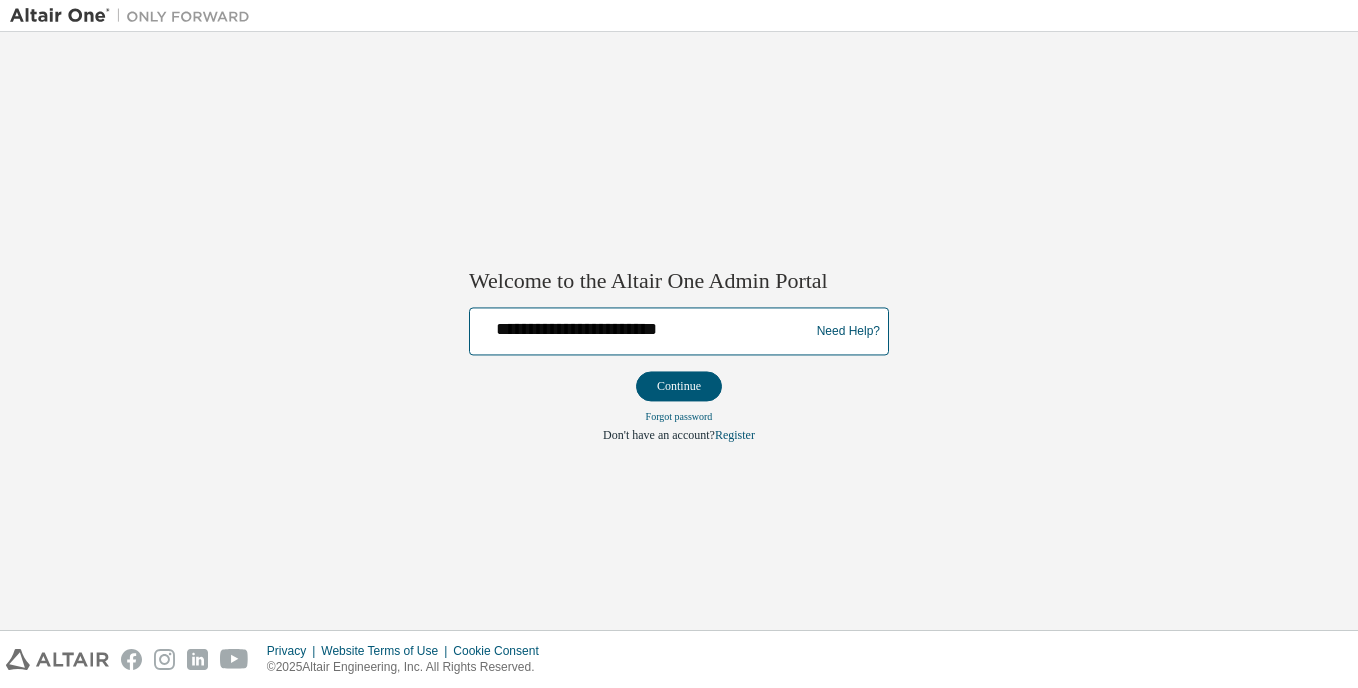 click on "**********" at bounding box center (642, 327) 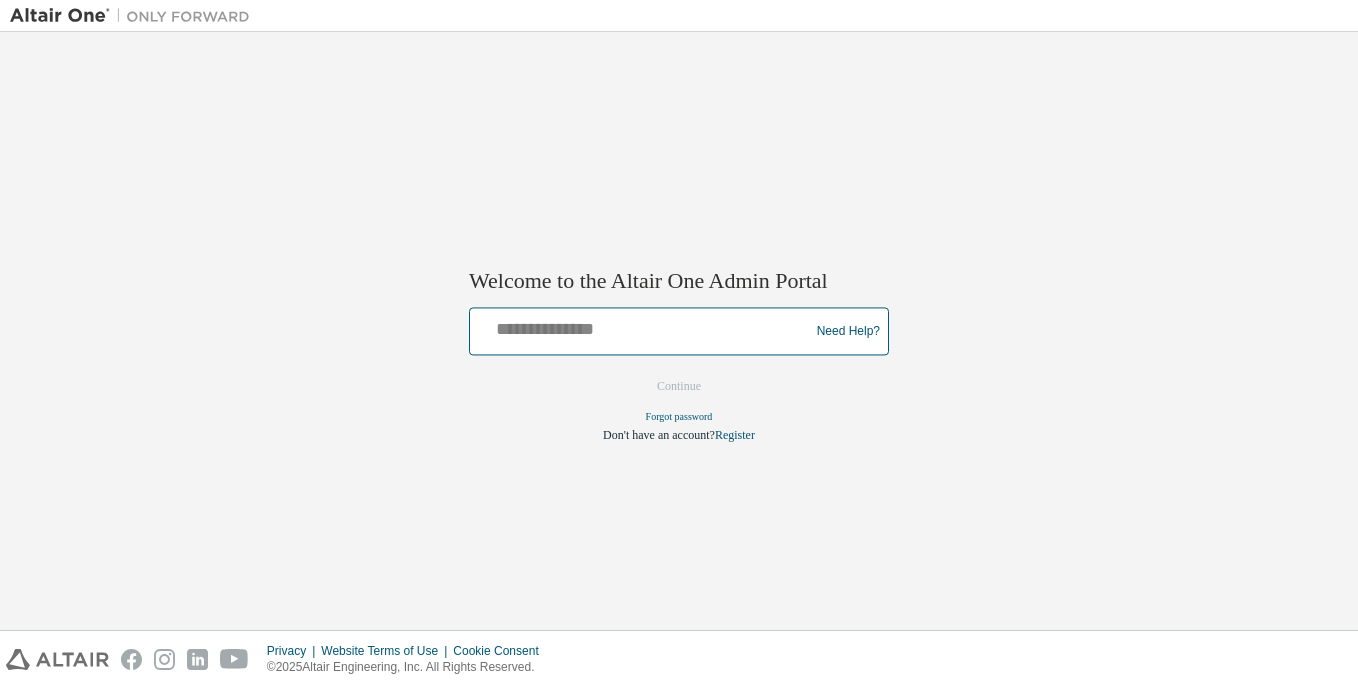 click at bounding box center [642, 327] 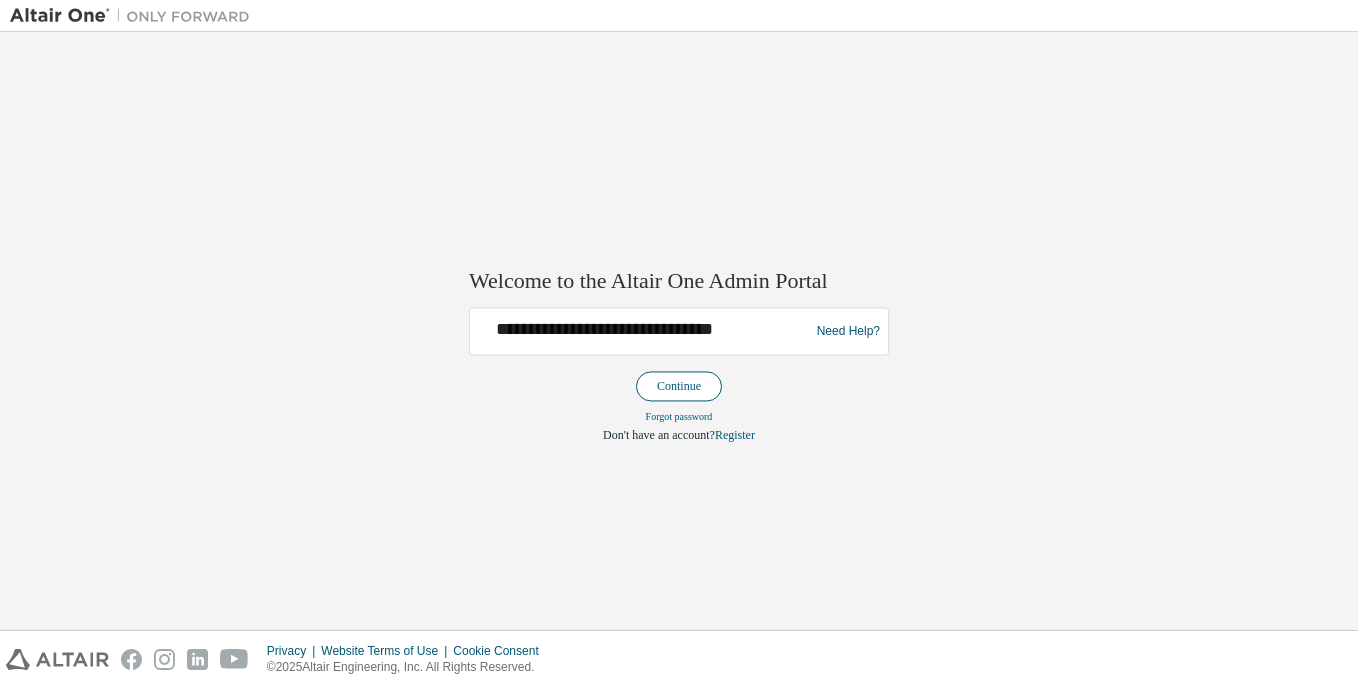 click on "Continue" at bounding box center (679, 387) 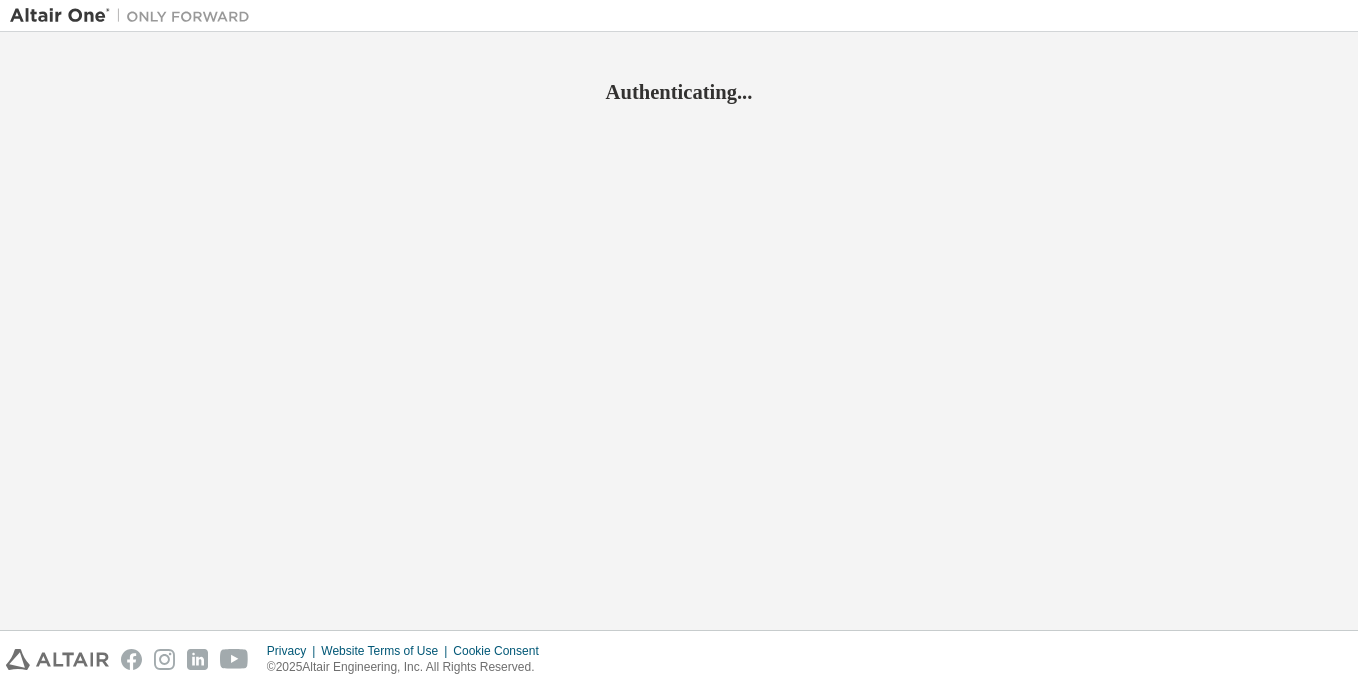 scroll, scrollTop: 0, scrollLeft: 0, axis: both 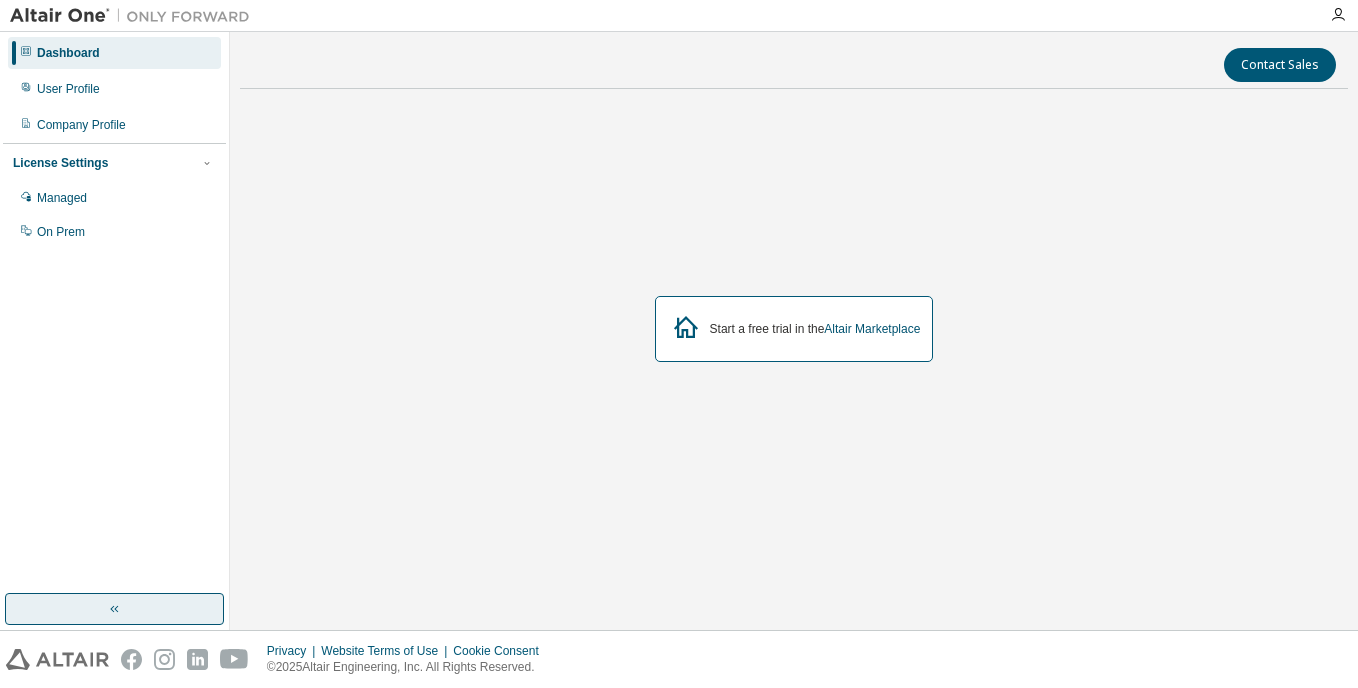 click at bounding box center [114, 609] 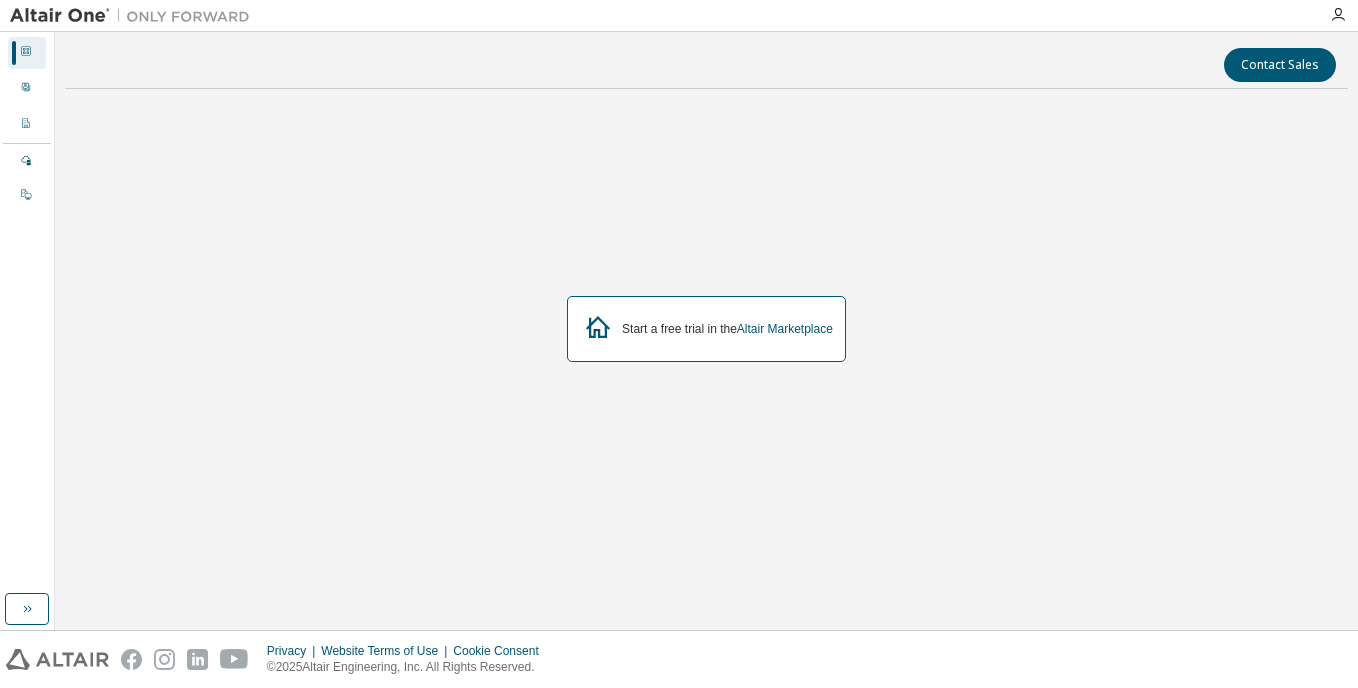 click 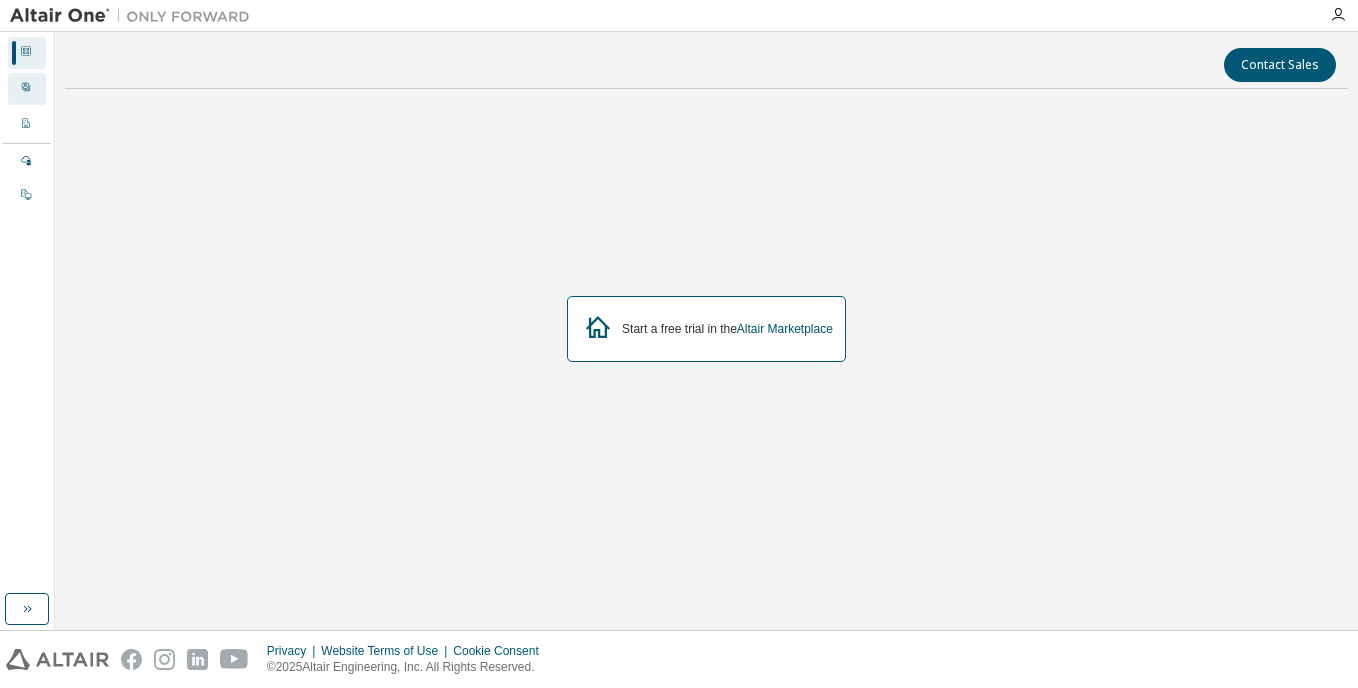 click on "User Profile" at bounding box center [27, 89] 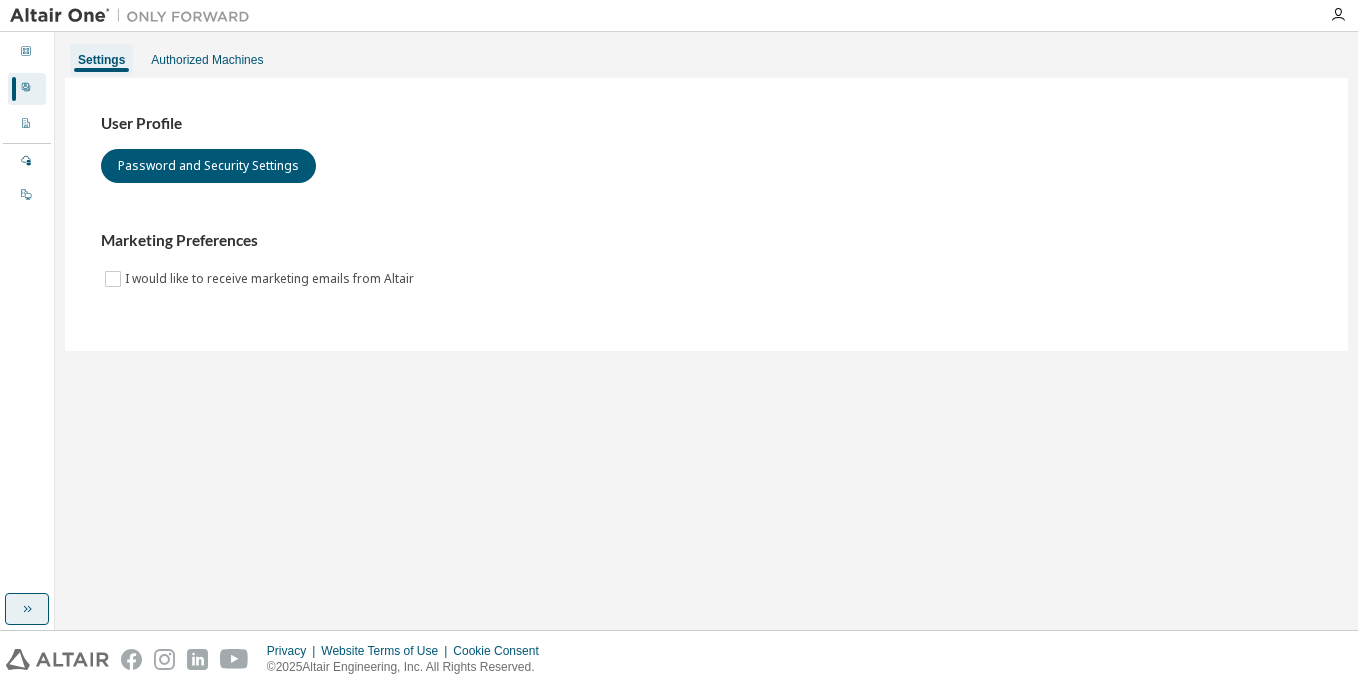 click 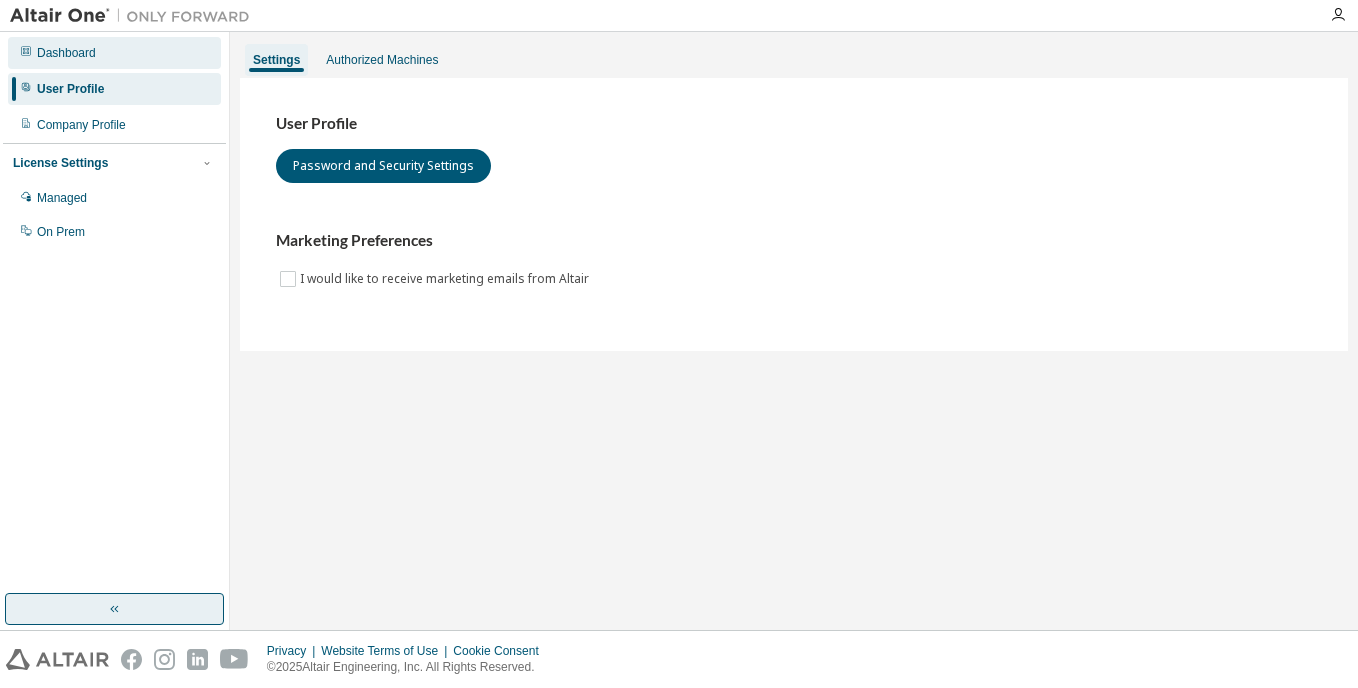 click on "Dashboard" at bounding box center [114, 53] 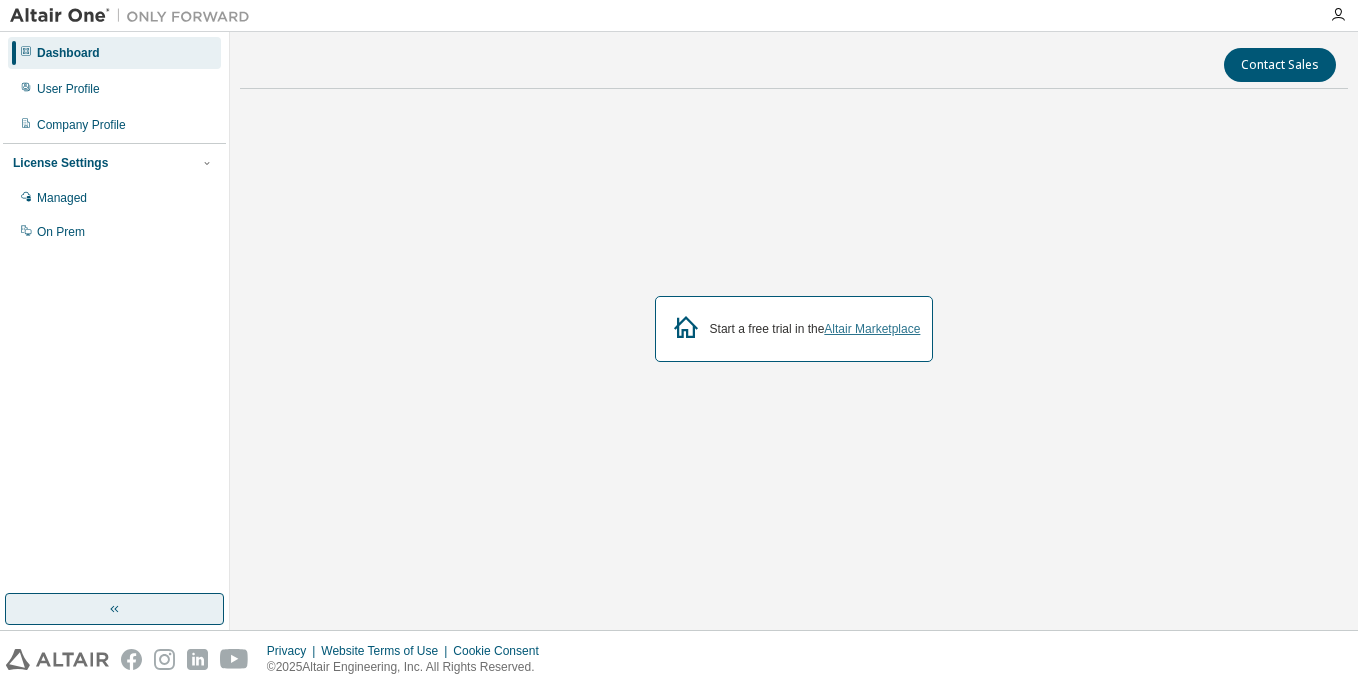 click on "Altair Marketplace" at bounding box center (872, 329) 